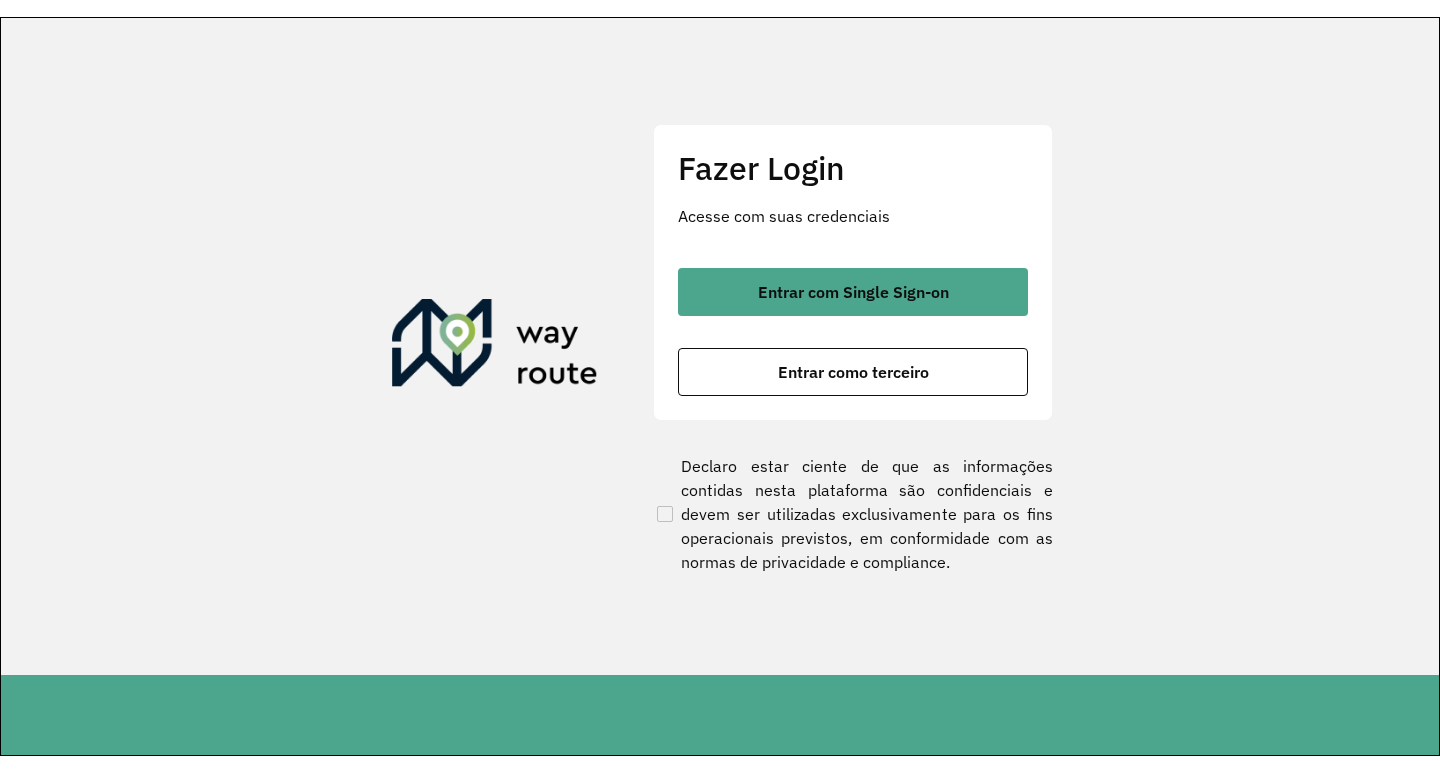 scroll, scrollTop: 0, scrollLeft: 0, axis: both 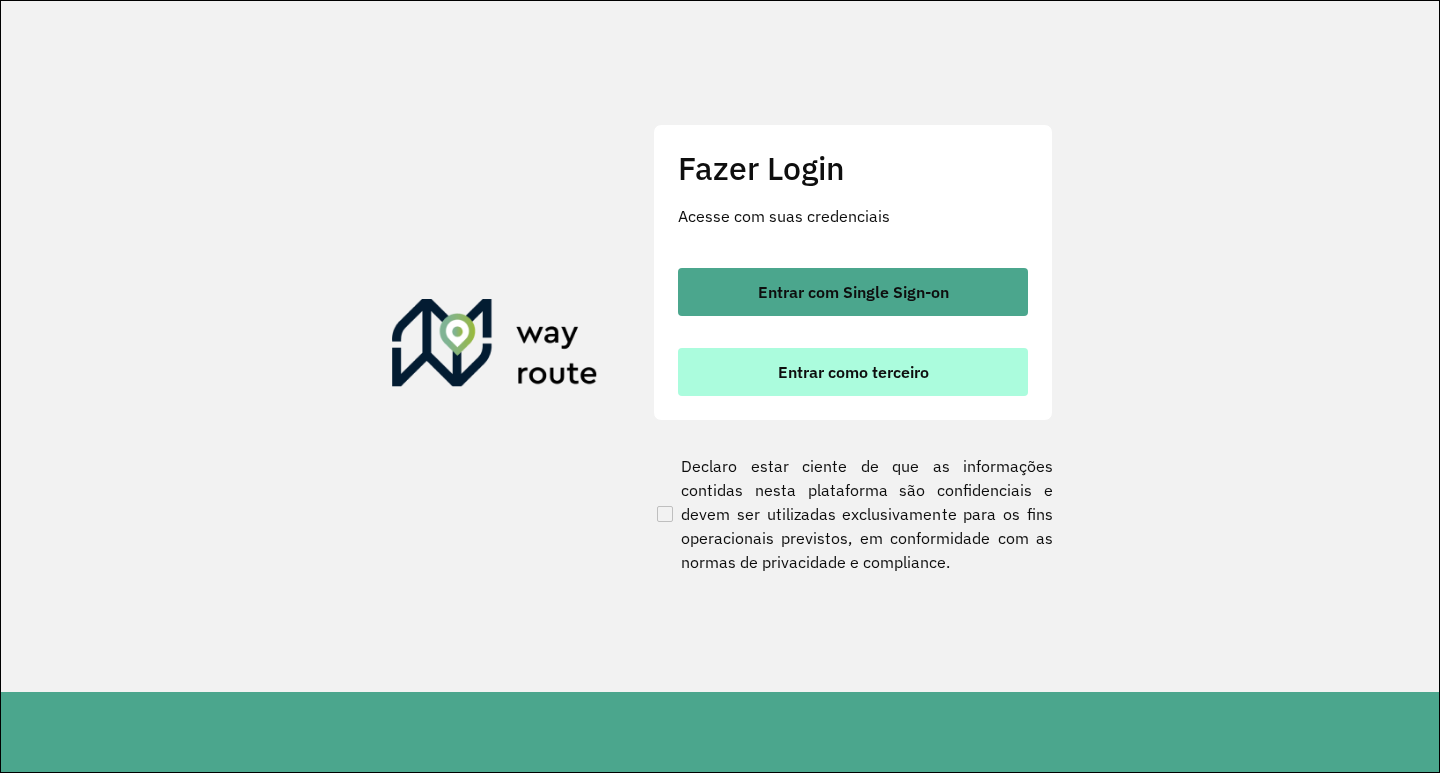 click on "Entrar como terceiro" at bounding box center [853, 372] 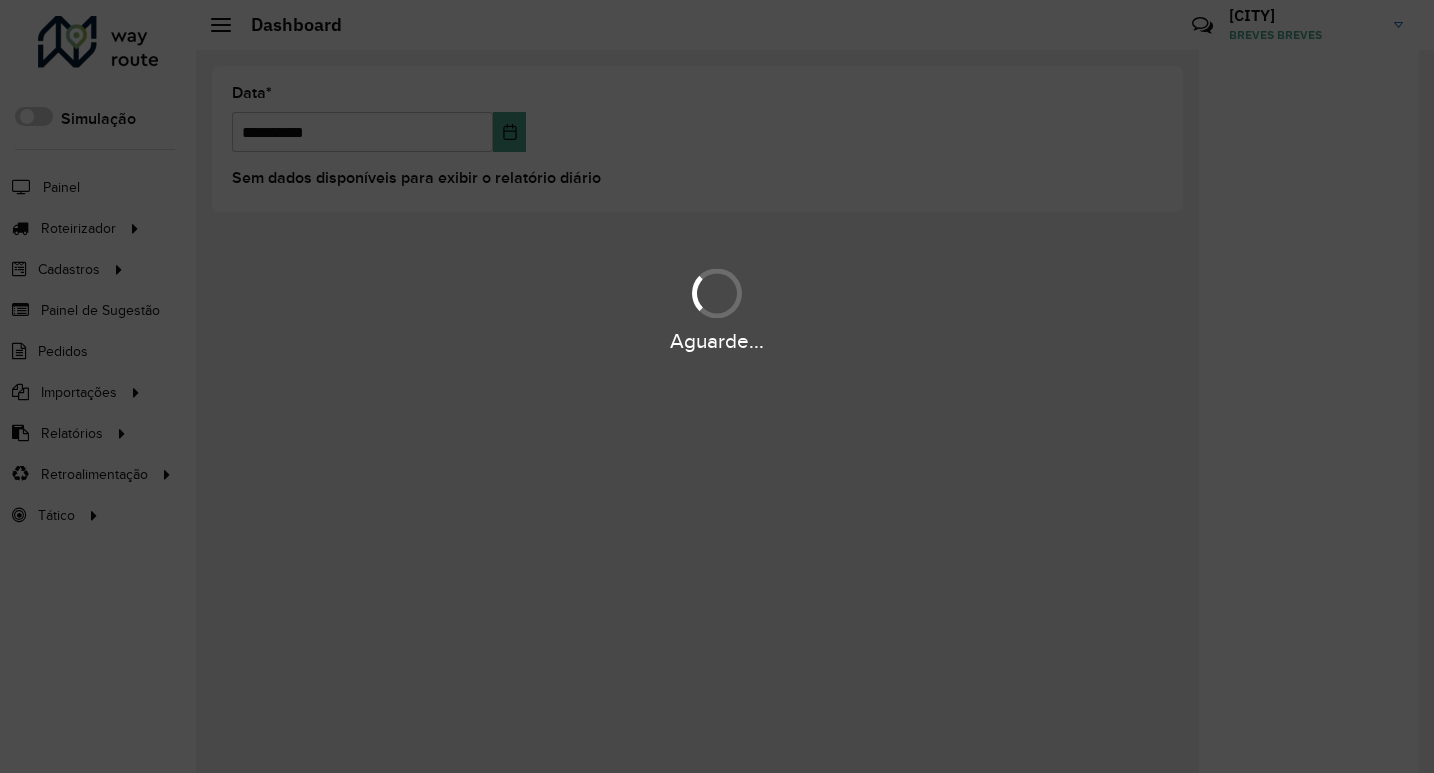 scroll, scrollTop: 0, scrollLeft: 0, axis: both 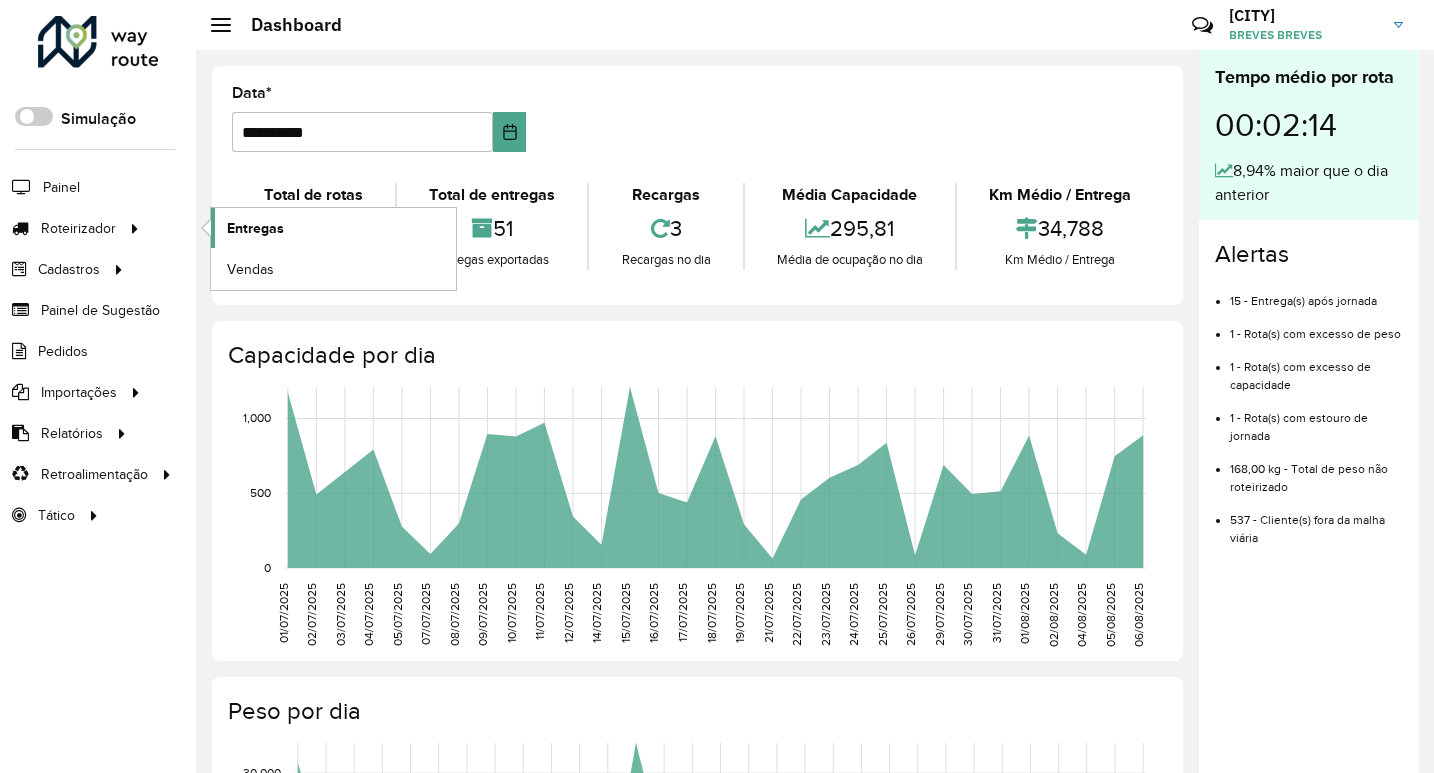 click on "Entregas" 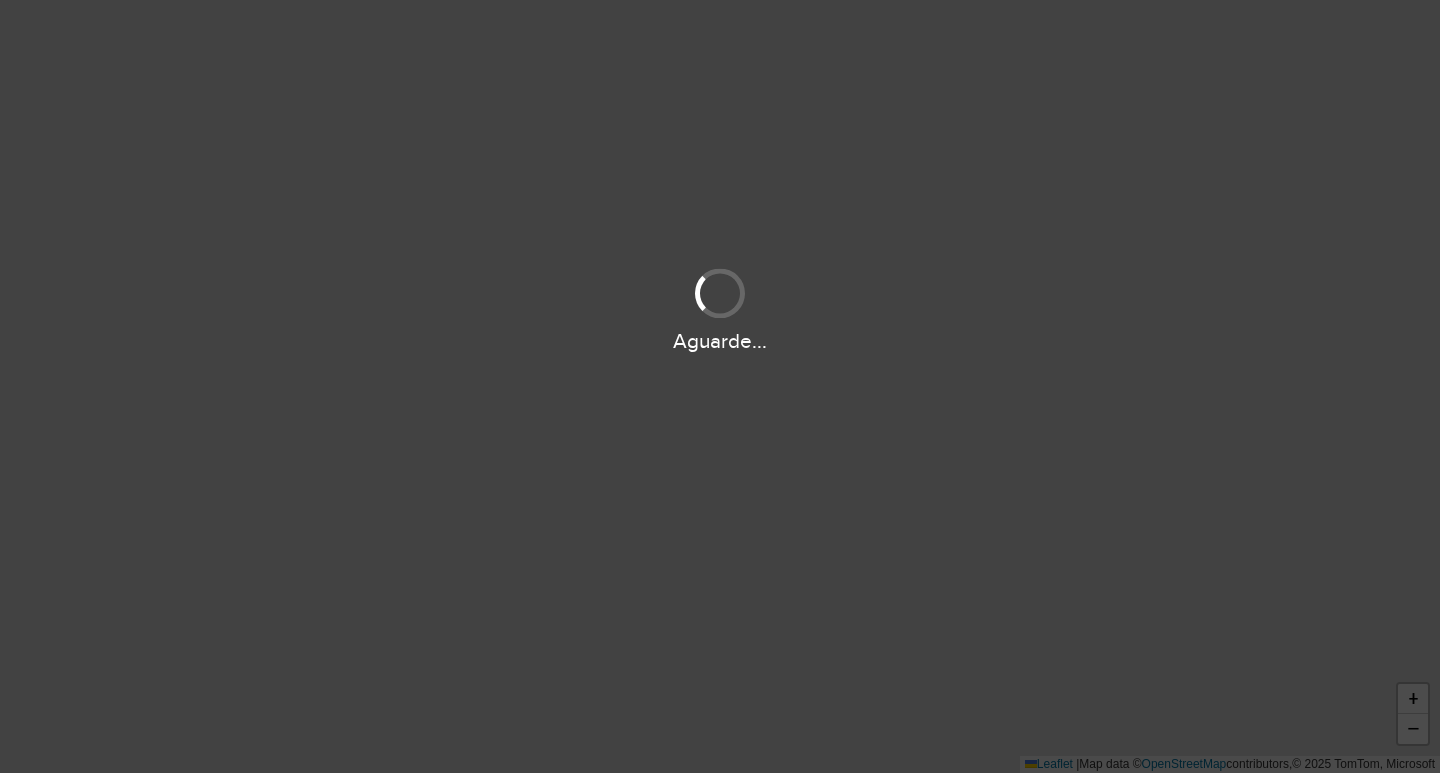 scroll, scrollTop: 0, scrollLeft: 0, axis: both 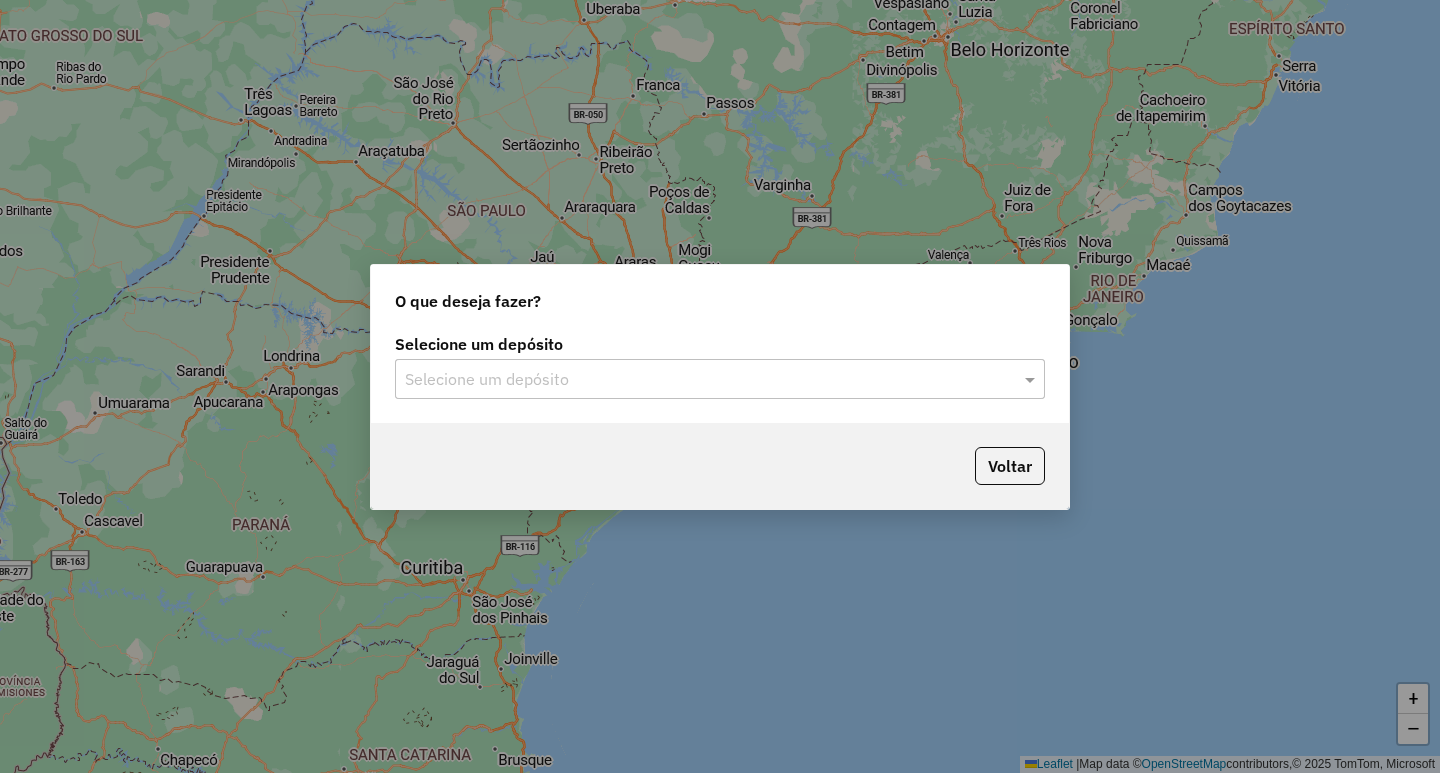 click on "Selecione um depósito" 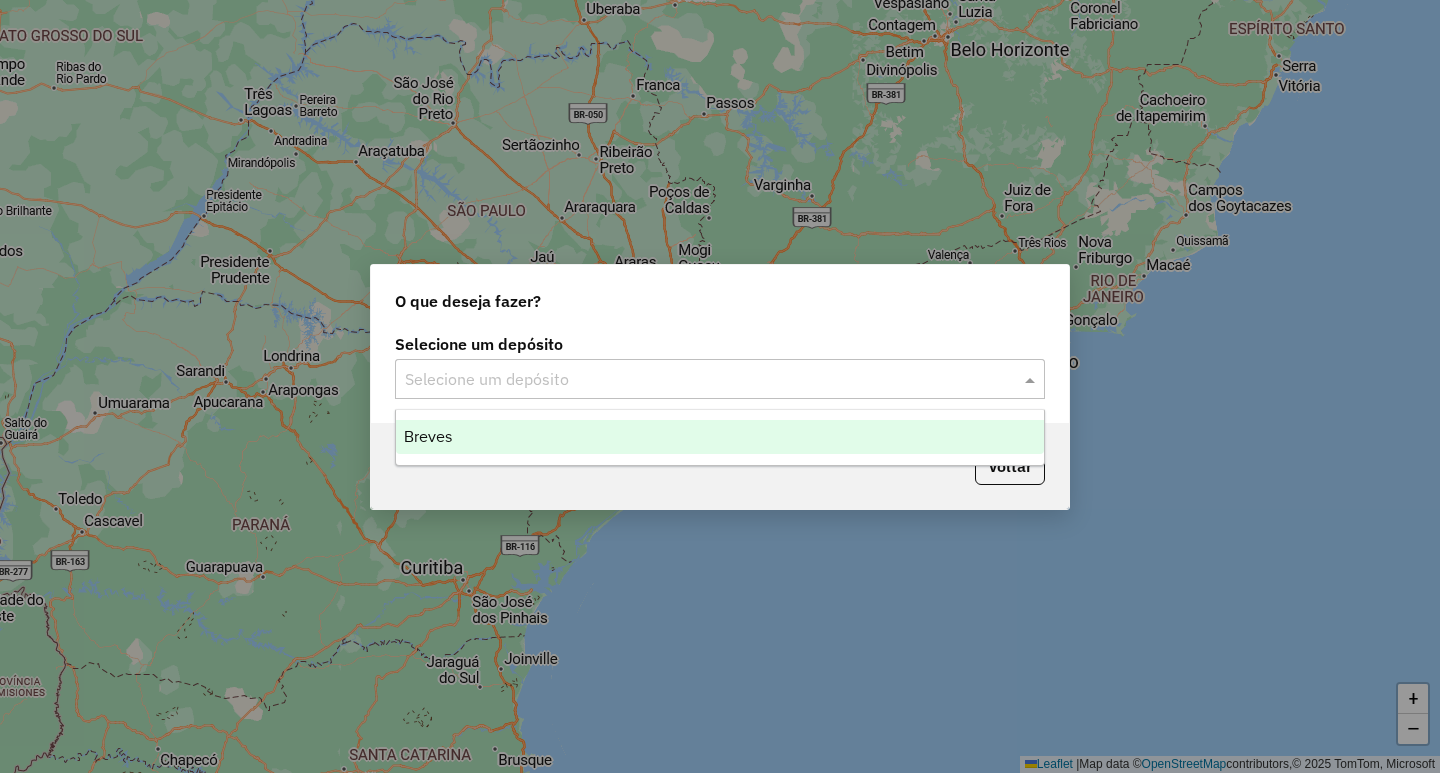 click on "Breves" at bounding box center [720, 437] 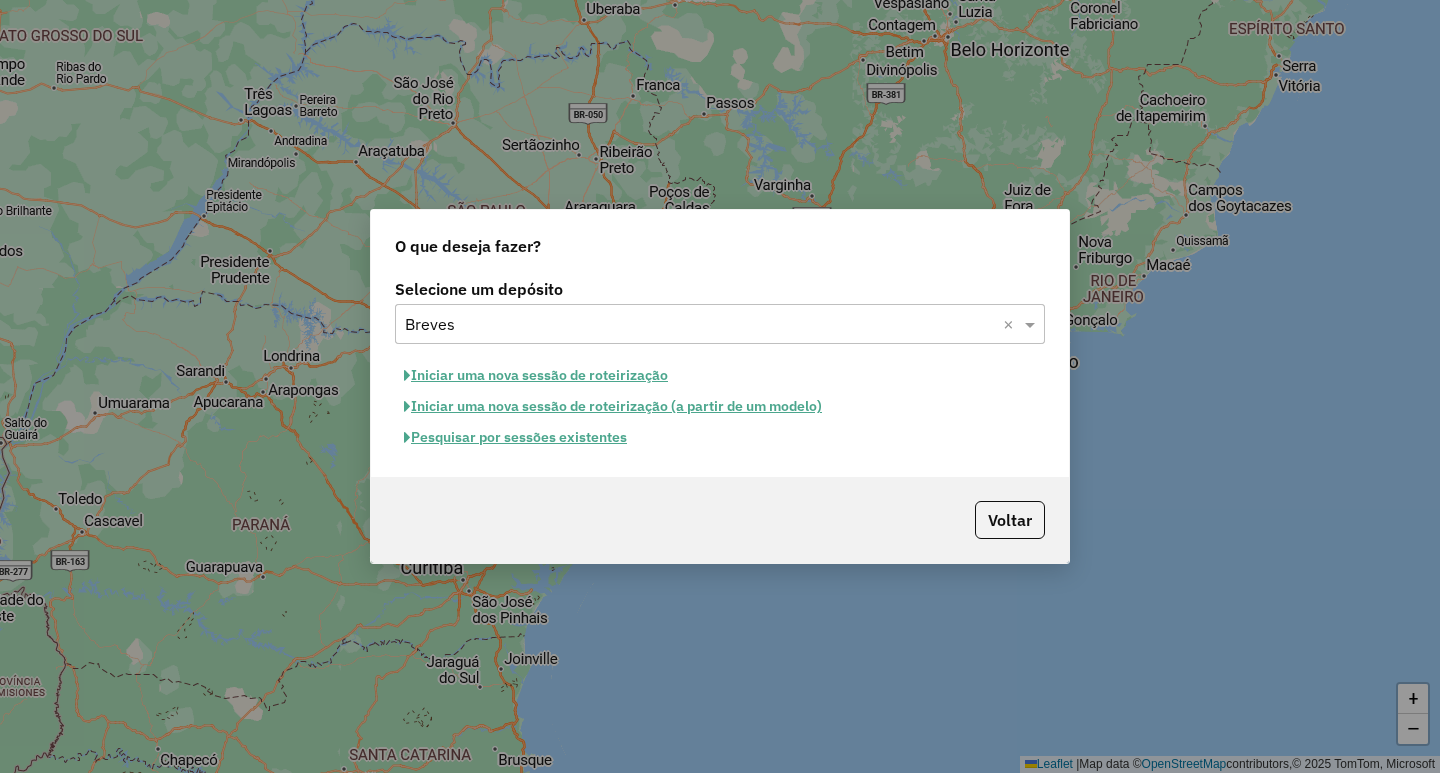 click on "Iniciar uma nova sessão de roteirização" 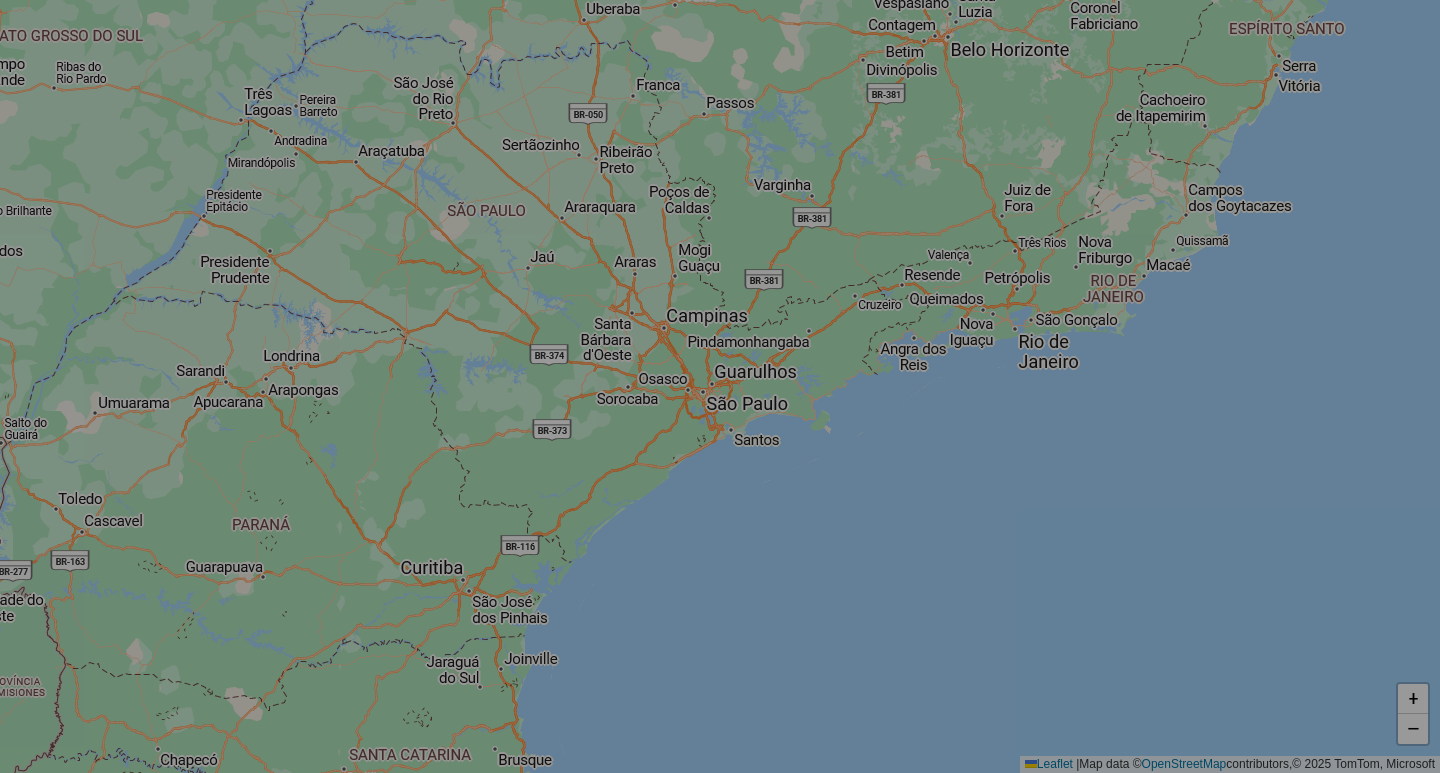 select on "*" 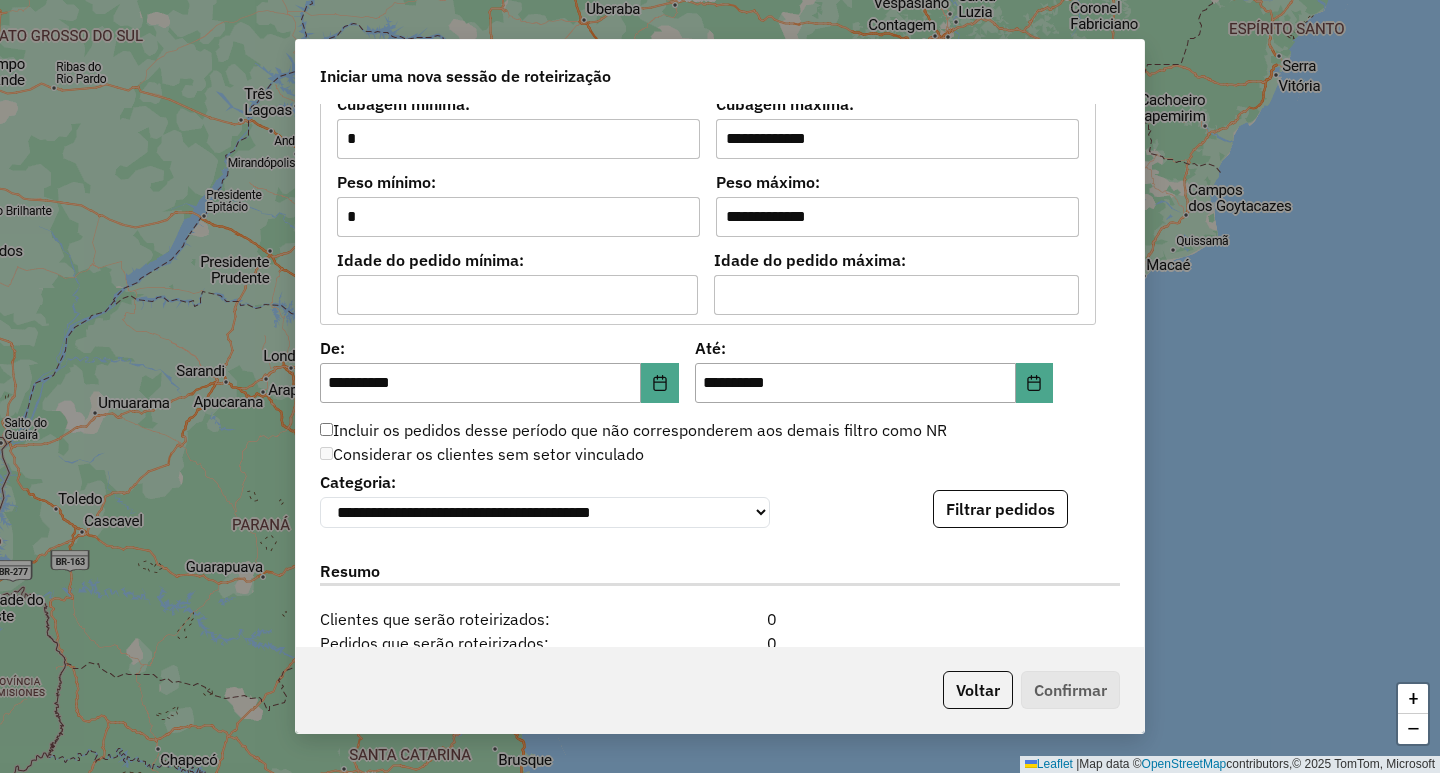 scroll, scrollTop: 1721, scrollLeft: 0, axis: vertical 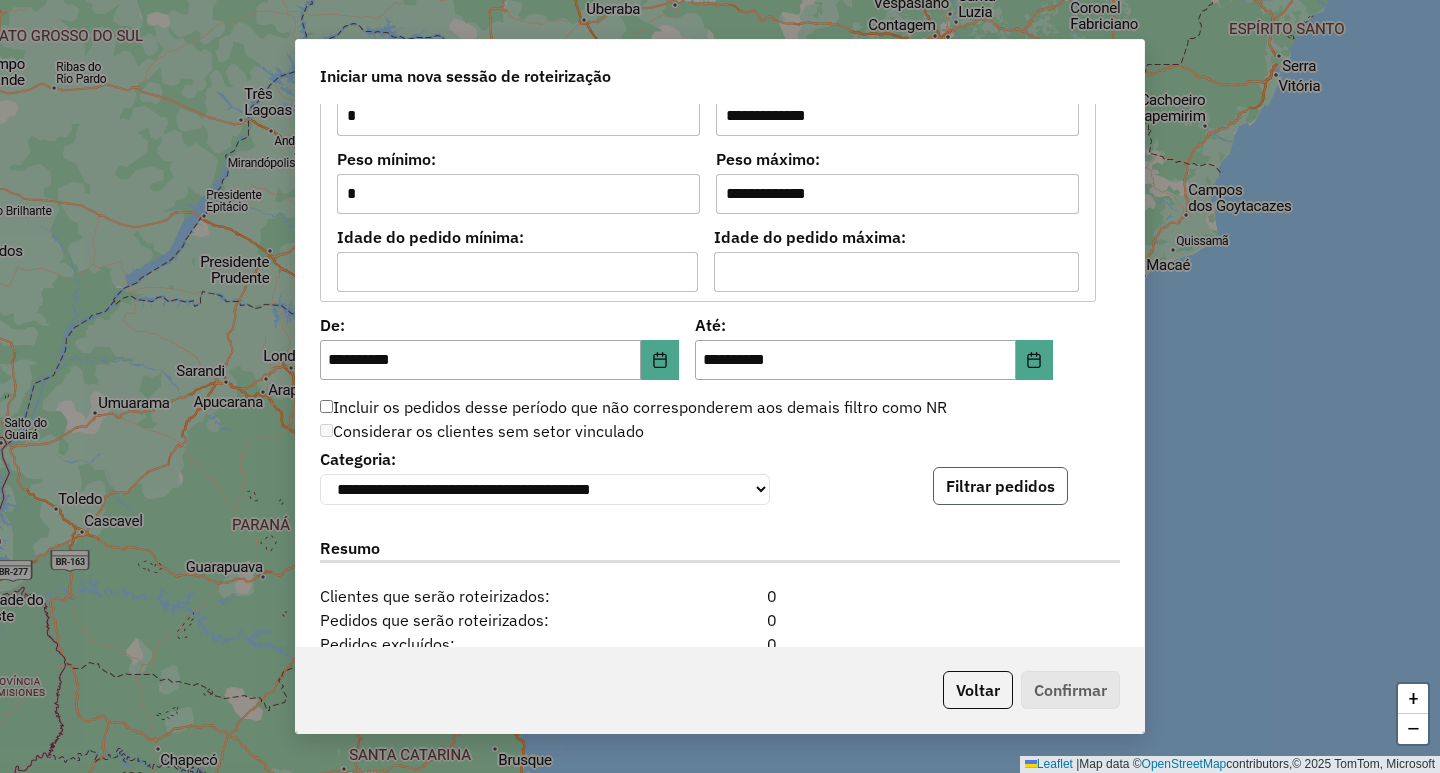 click on "Filtrar pedidos" 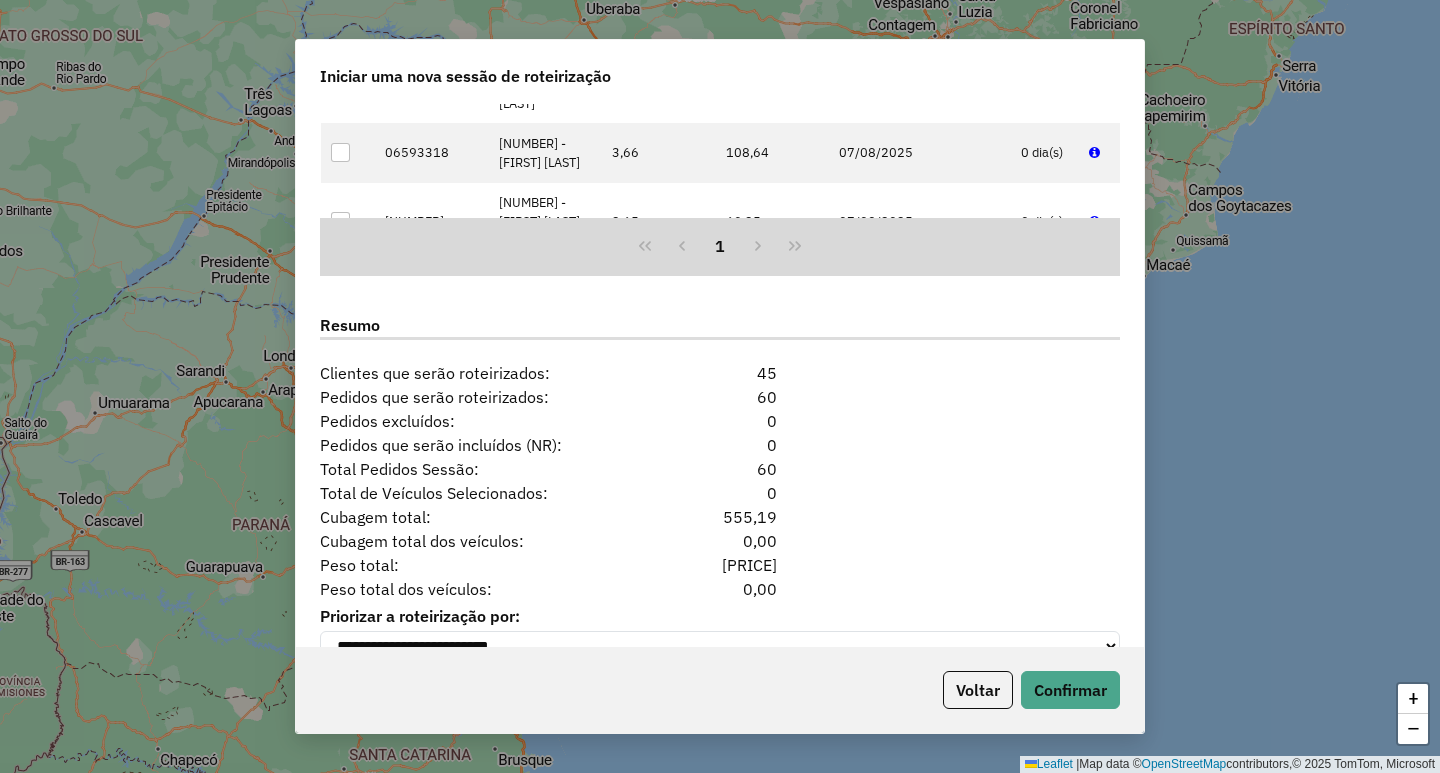 scroll, scrollTop: 2405, scrollLeft: 0, axis: vertical 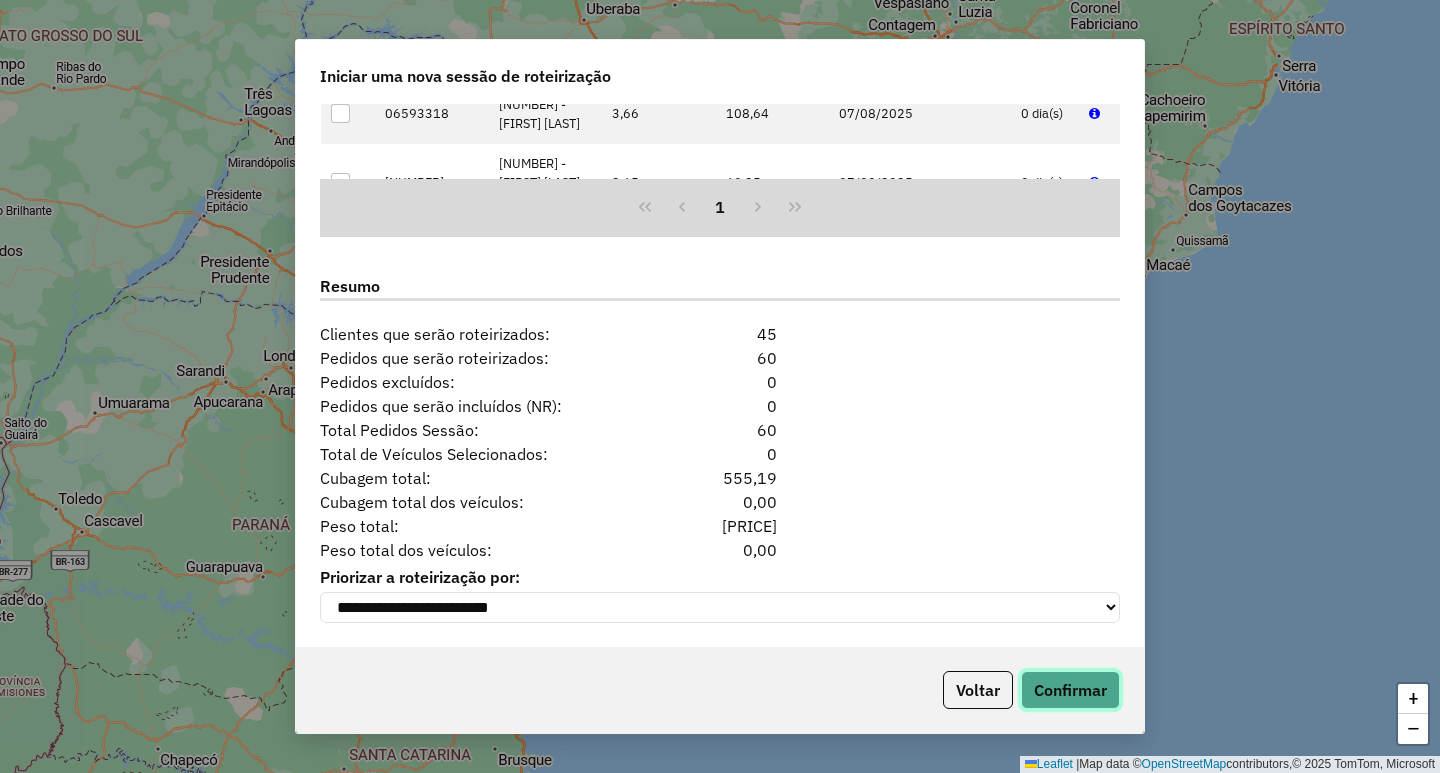 click on "Confirmar" 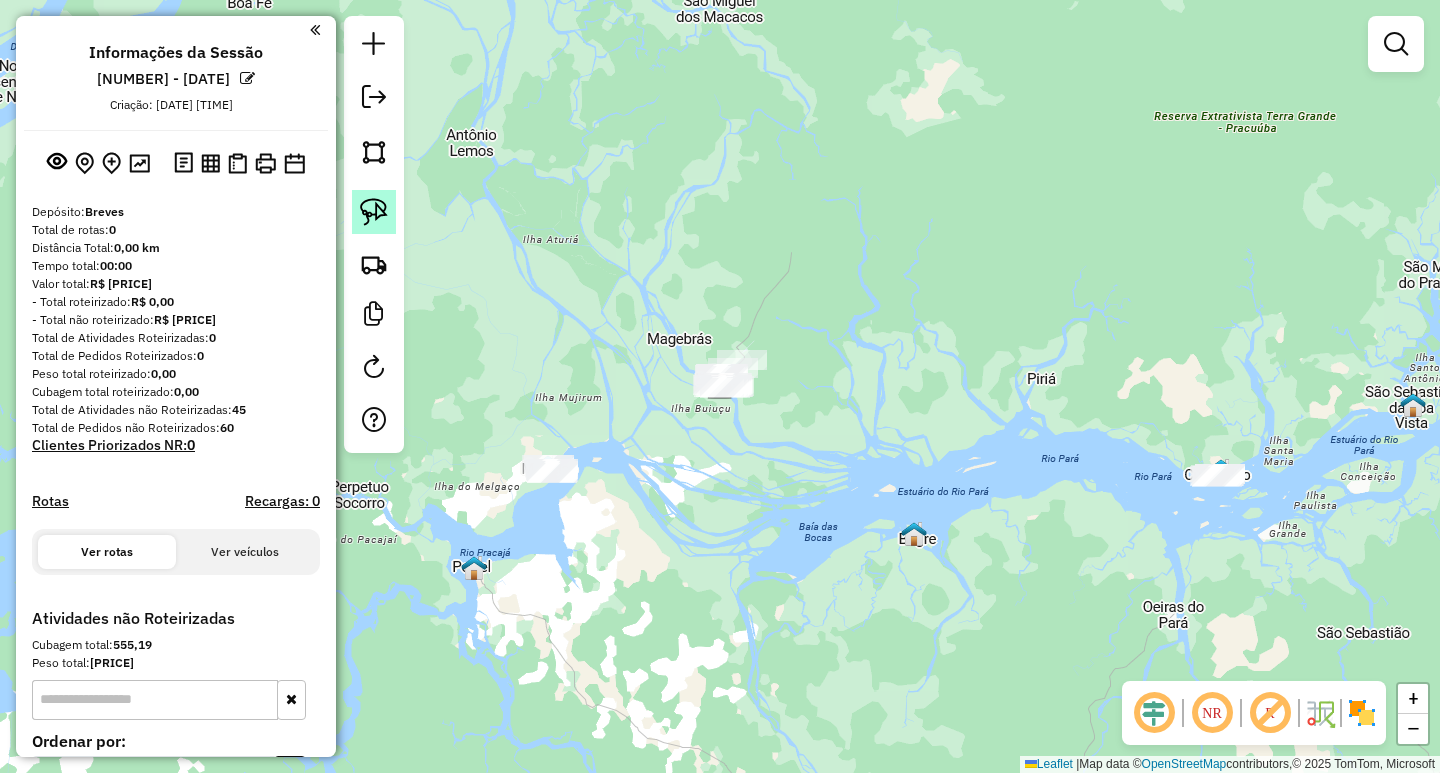 click 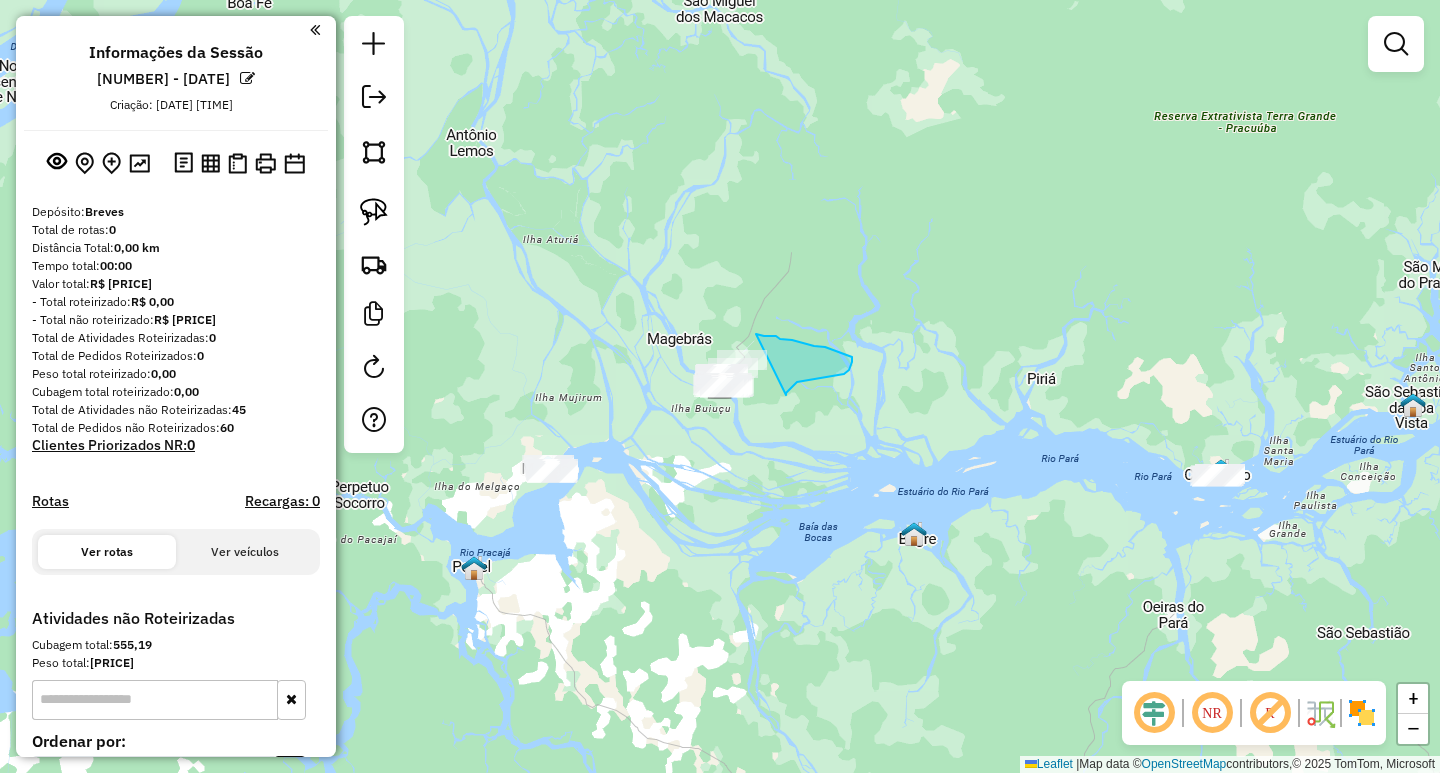 drag, startPoint x: 786, startPoint y: 395, endPoint x: 756, endPoint y: 334, distance: 67.977936 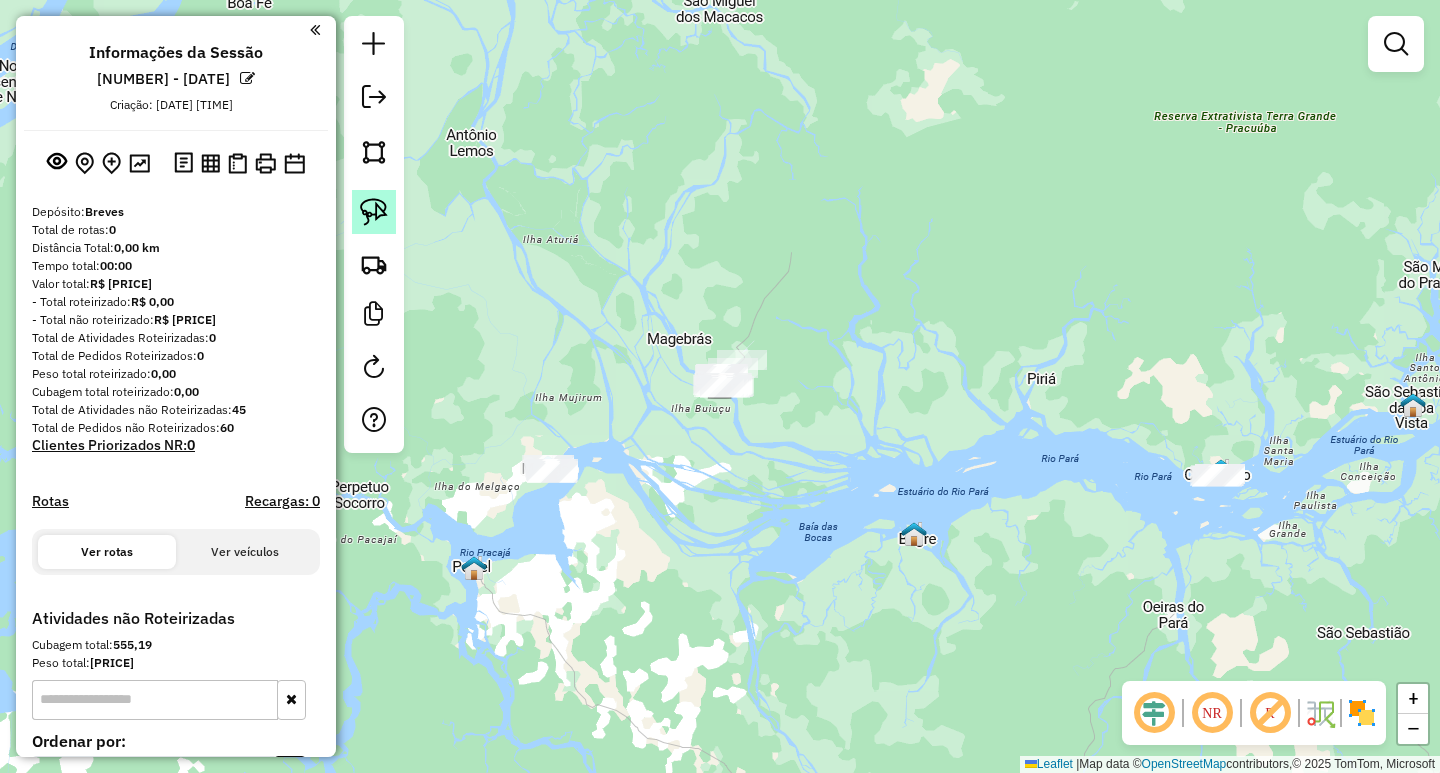 click 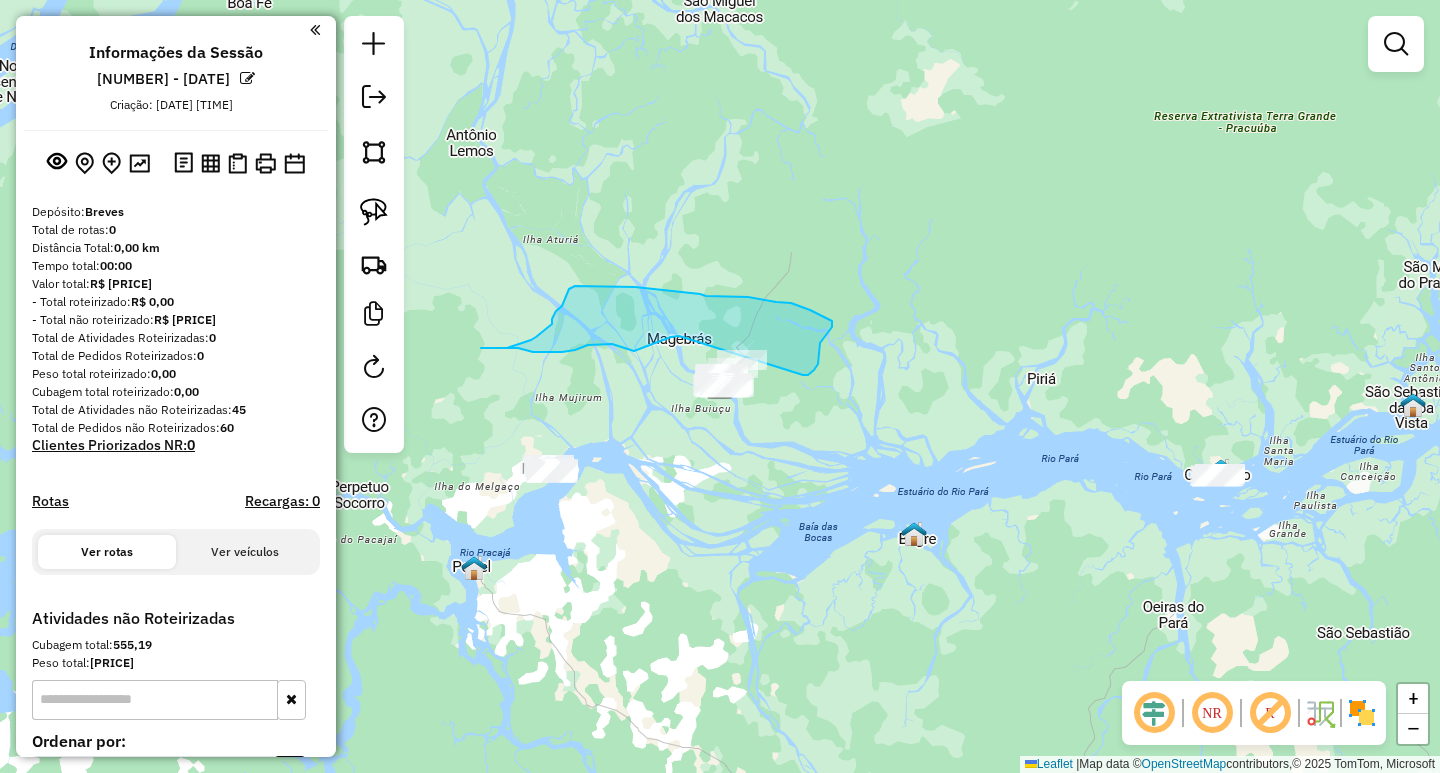drag, startPoint x: 803, startPoint y: 375, endPoint x: 679, endPoint y: 336, distance: 129.98846 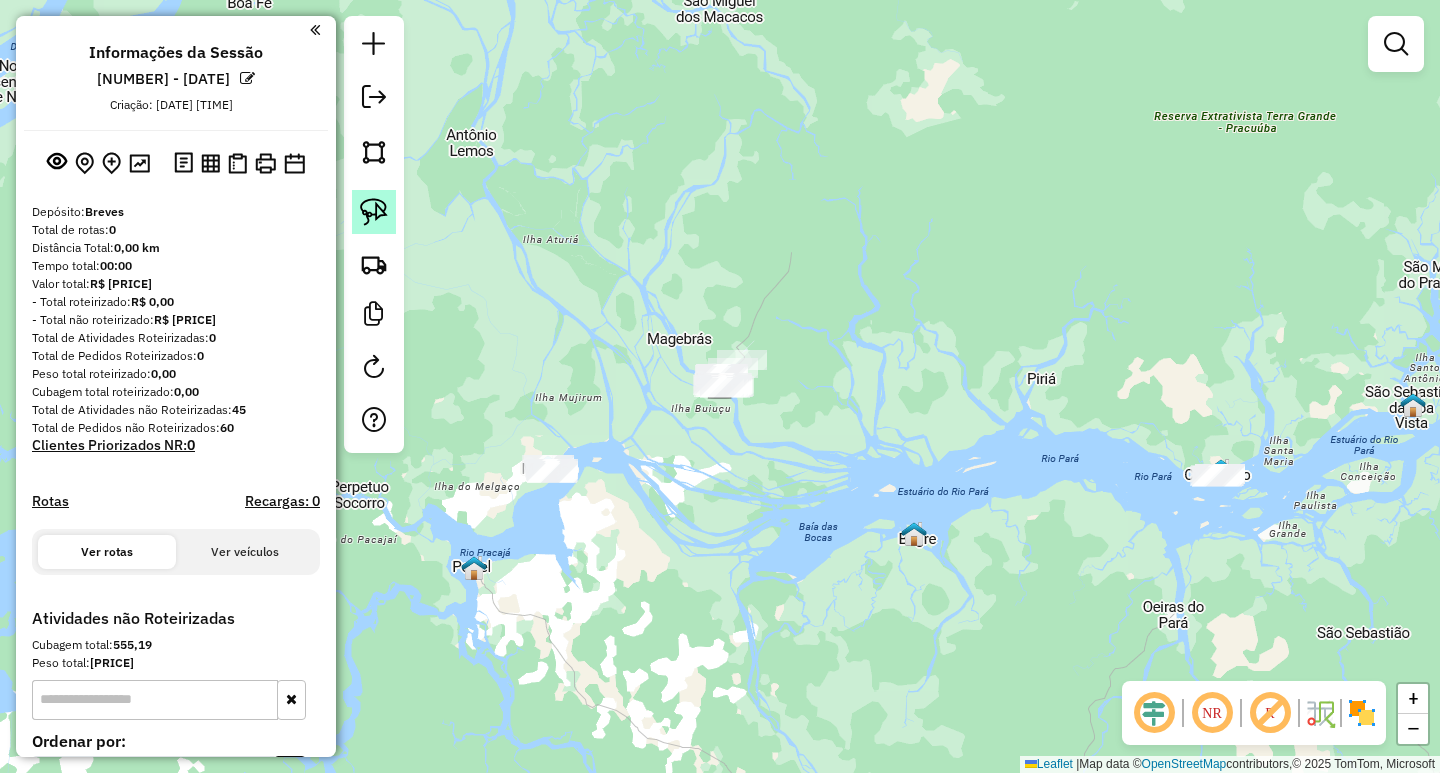 click 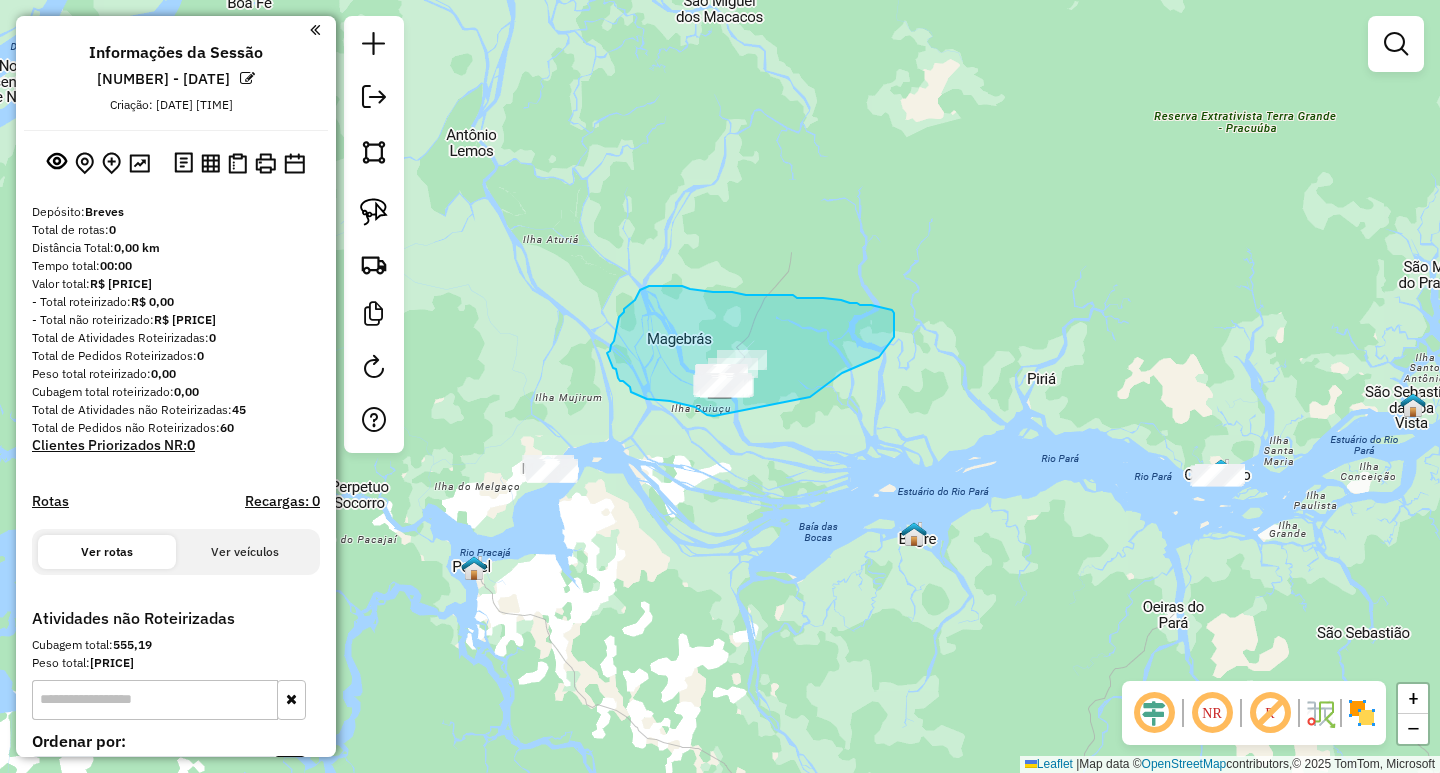 drag, startPoint x: 810, startPoint y: 397, endPoint x: 725, endPoint y: 418, distance: 87.555695 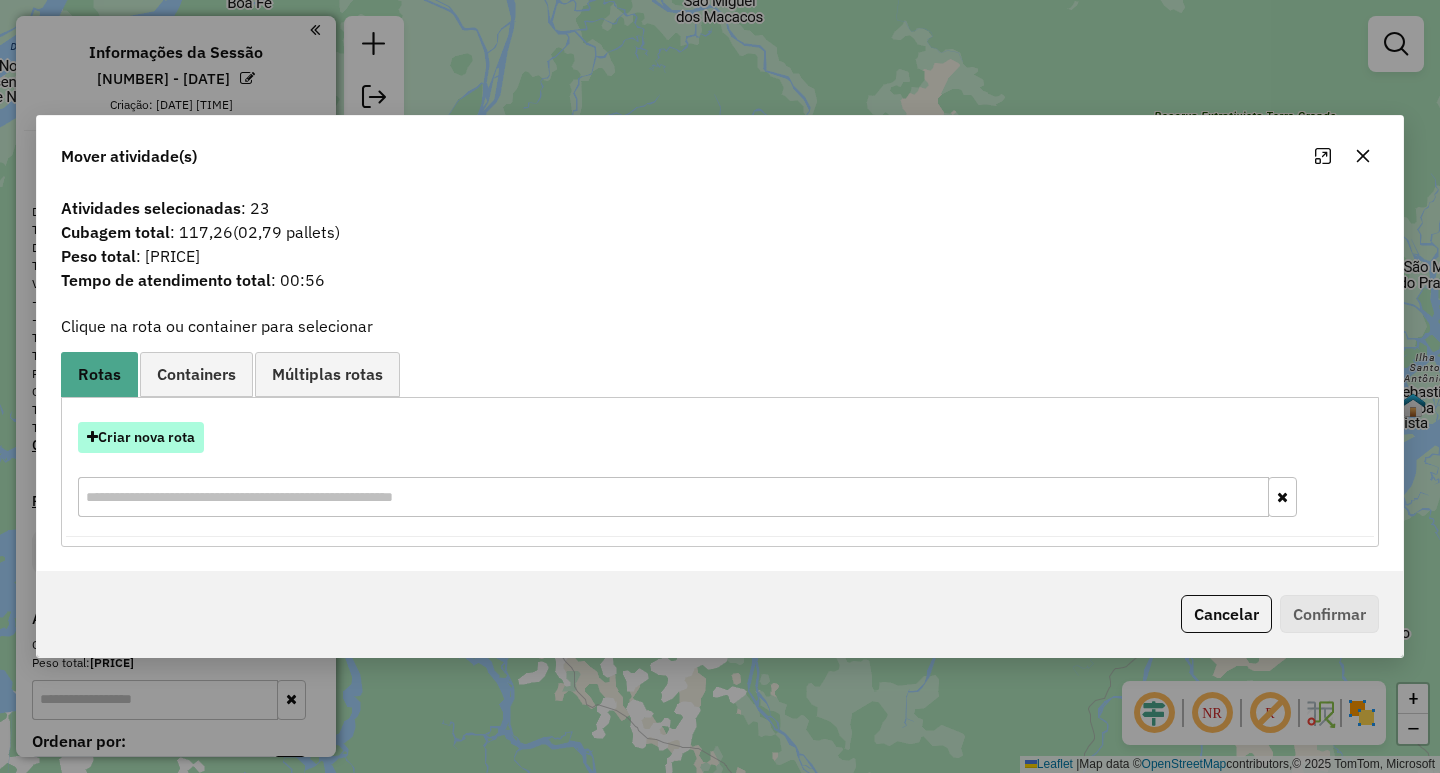 click on "Criar nova rota" at bounding box center [141, 437] 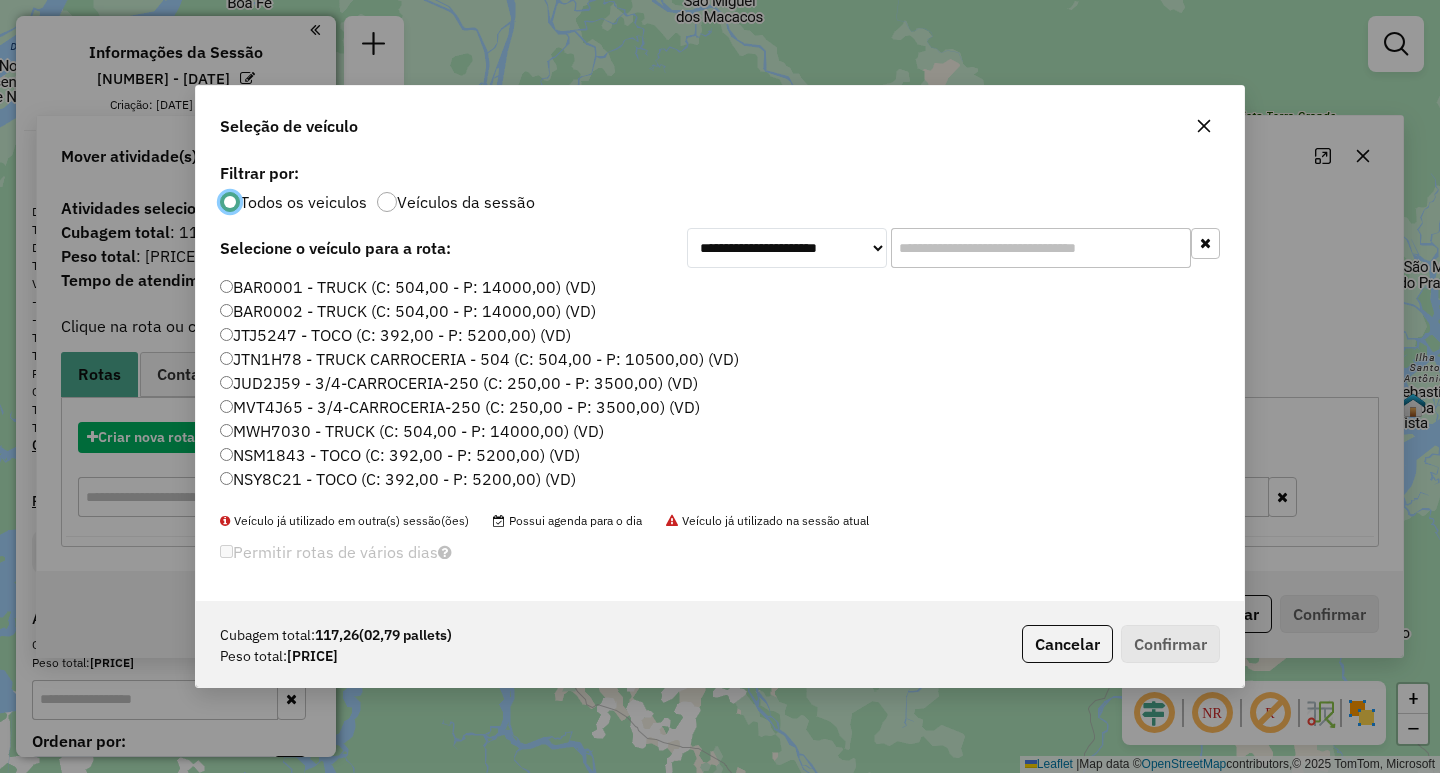 scroll, scrollTop: 11, scrollLeft: 6, axis: both 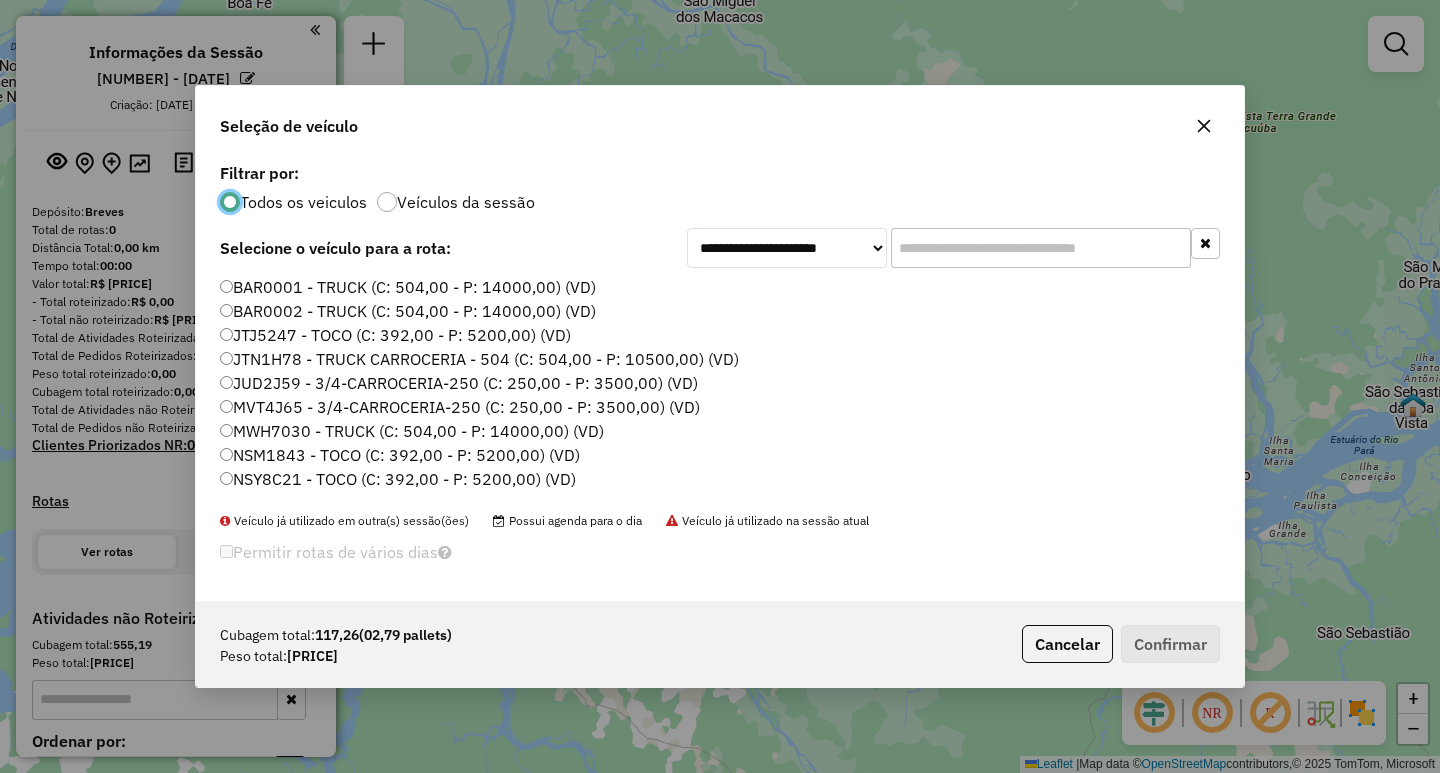click on "MVT4J65 - 3/4-CARROCERIA-250 (C: 250,00 - P: 3500,00) (VD)" 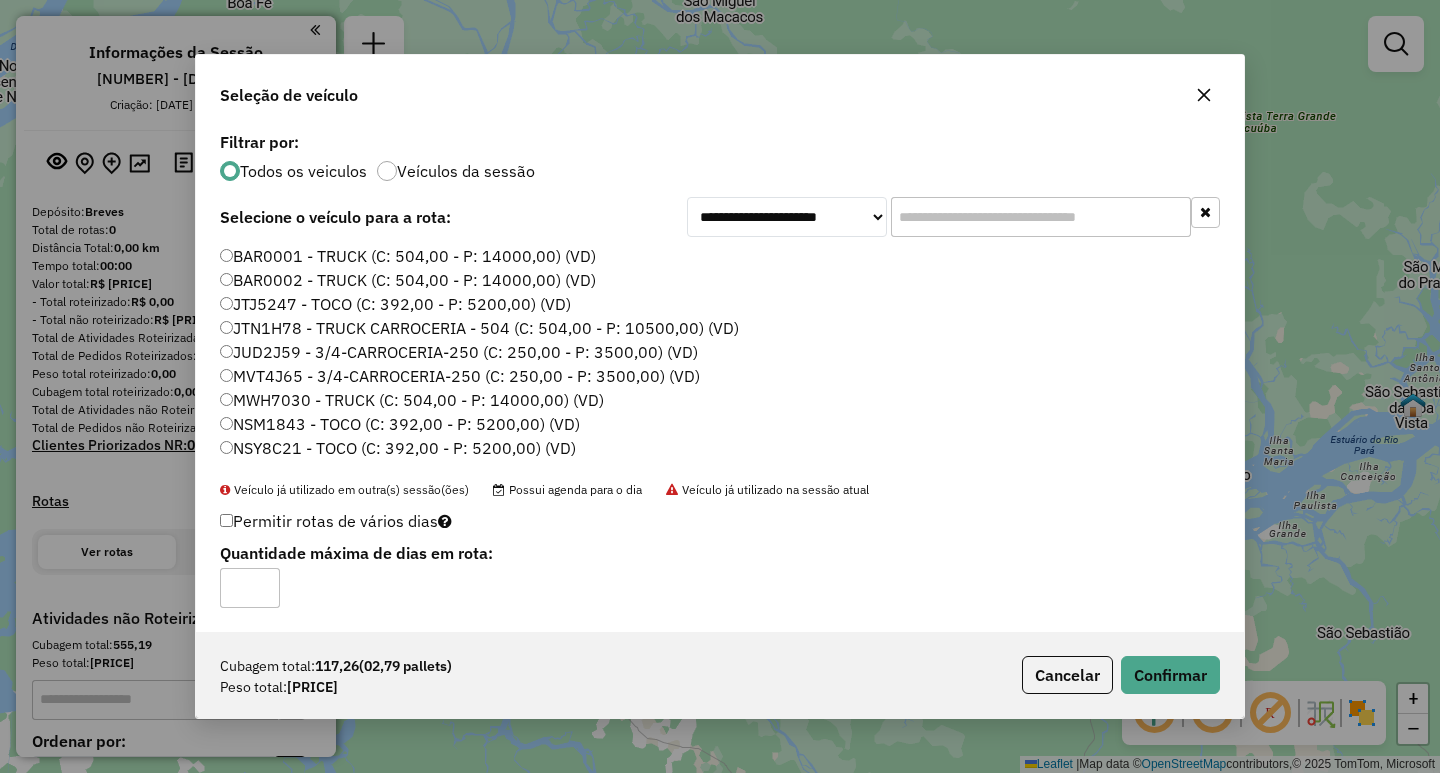 click on "Cubagem total:  117,26   (02,79 pallets)  Peso total: 3.226,12  Cancelar   Confirmar" 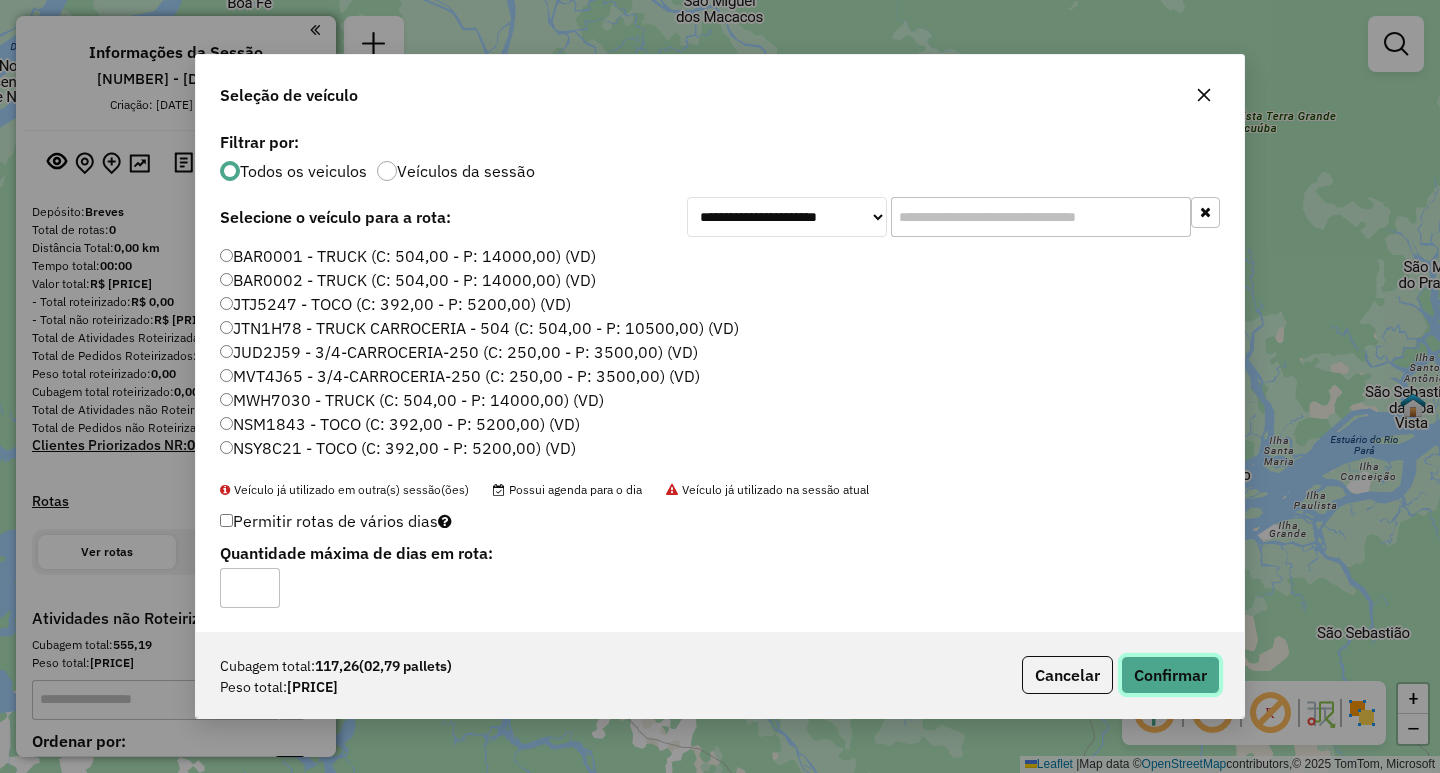 click on "Confirmar" 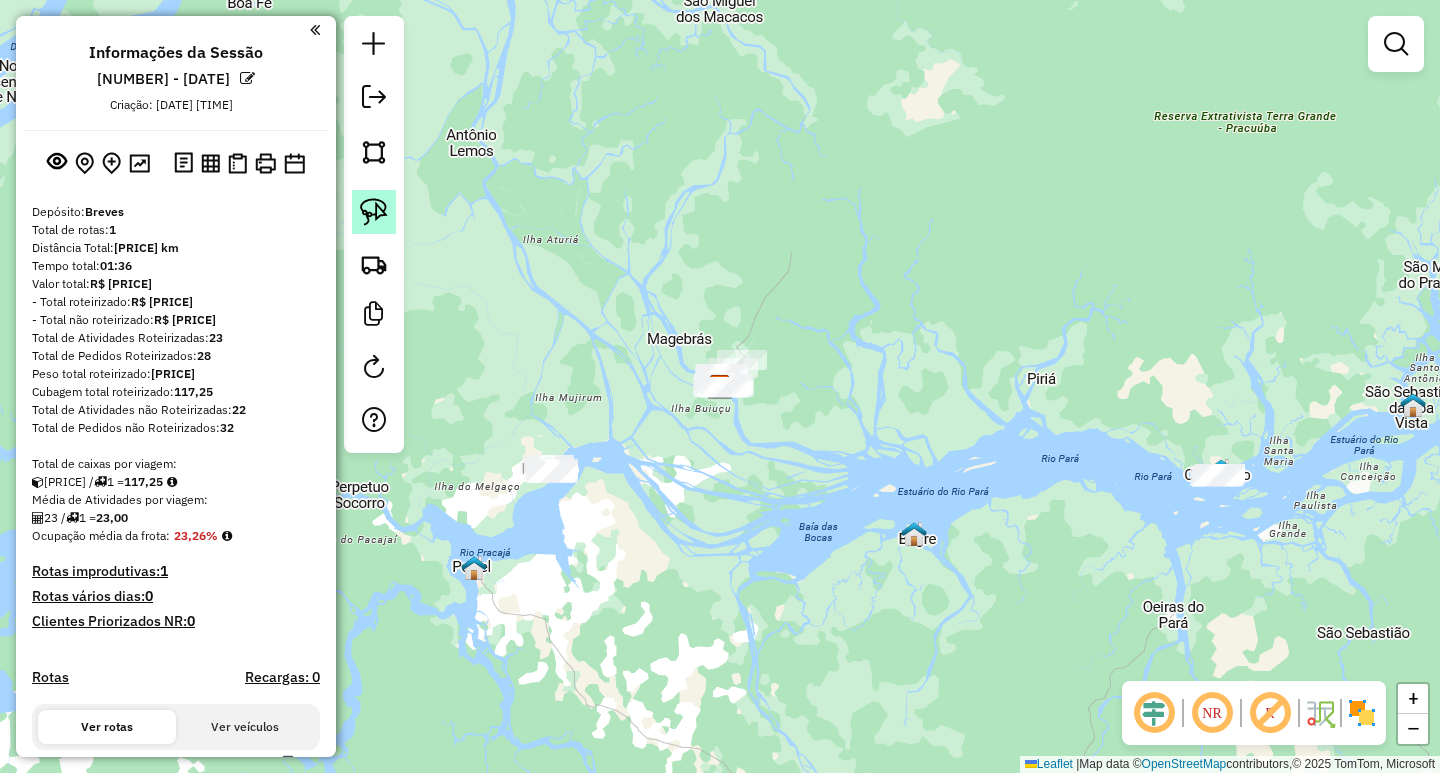 click 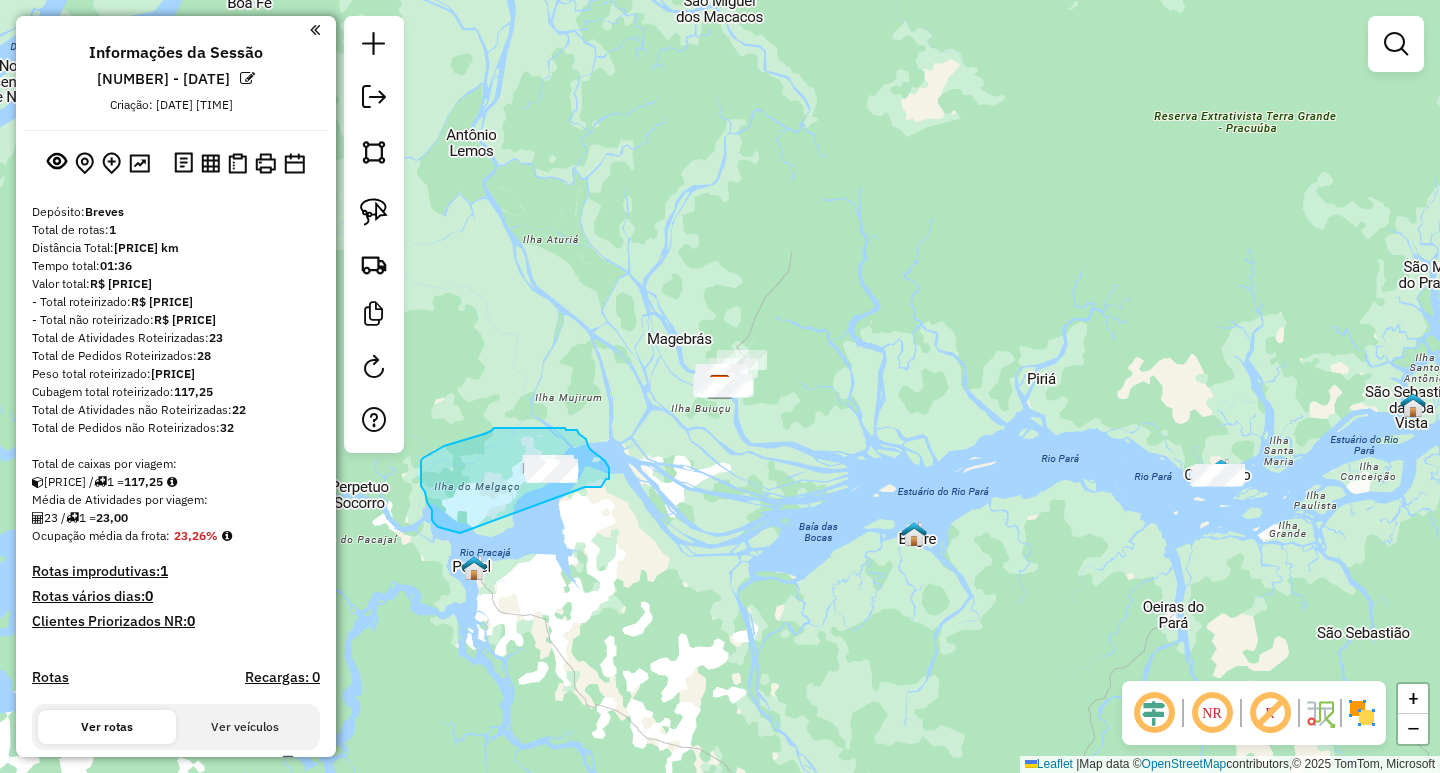 drag, startPoint x: 585, startPoint y: 487, endPoint x: 514, endPoint y: 541, distance: 89.20202 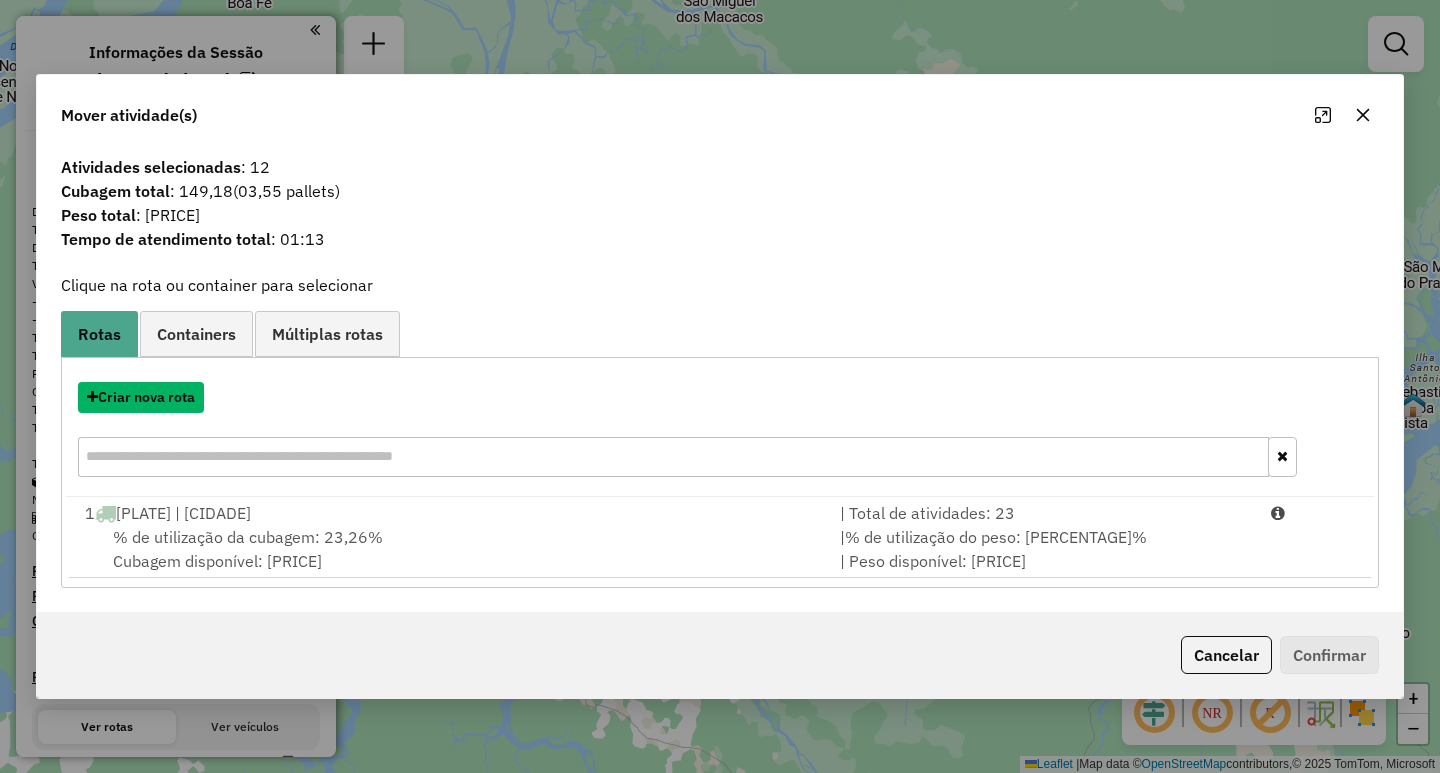 click on "Criar nova rota" at bounding box center [141, 397] 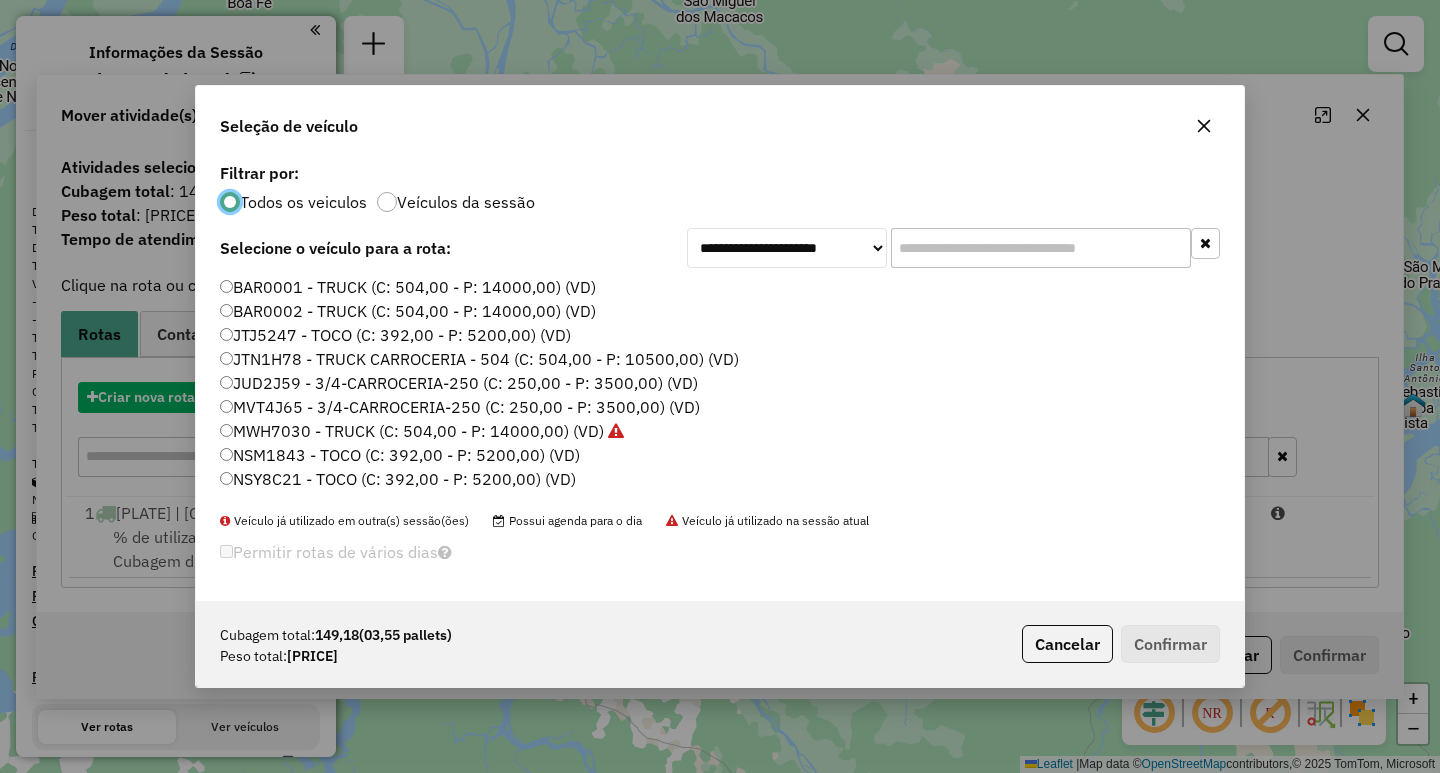 scroll, scrollTop: 11, scrollLeft: 6, axis: both 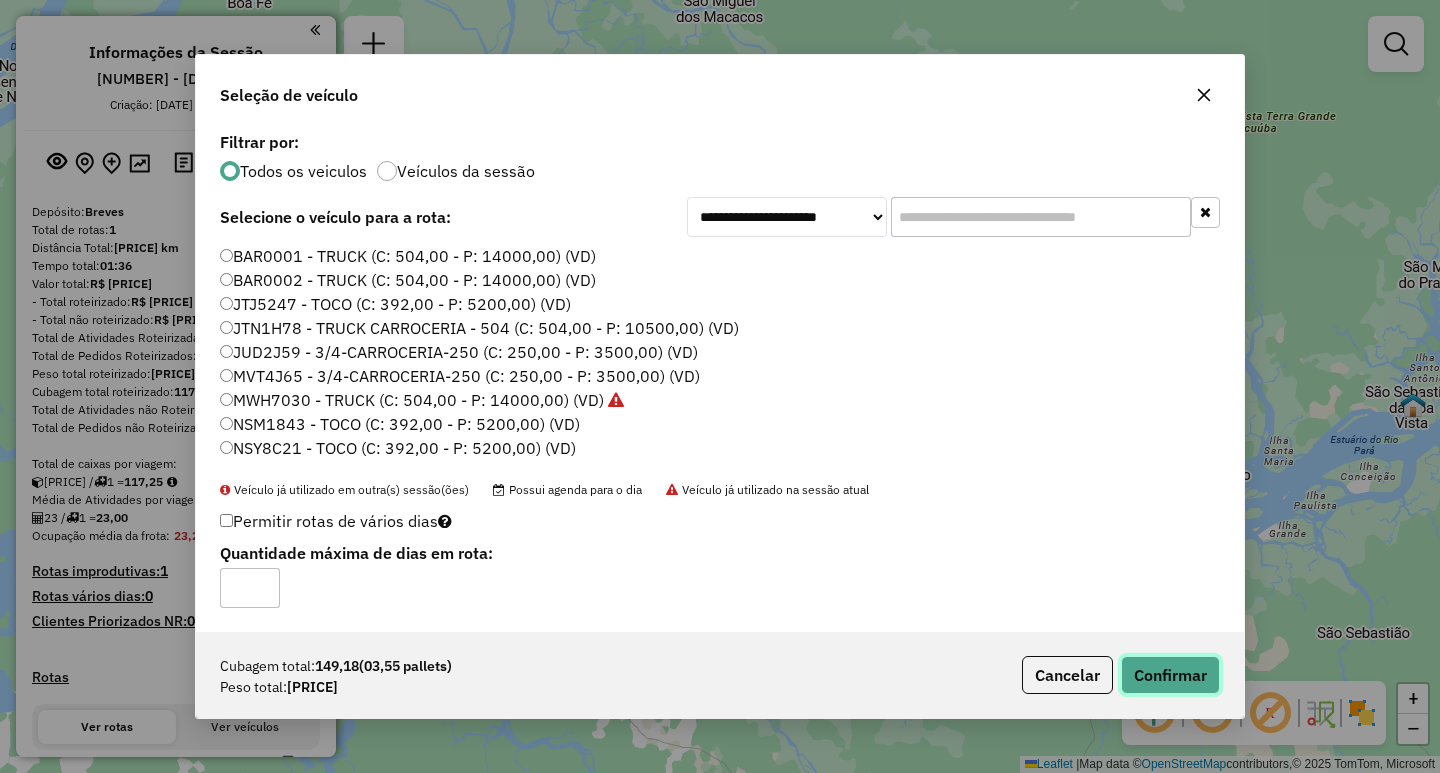 click on "Confirmar" 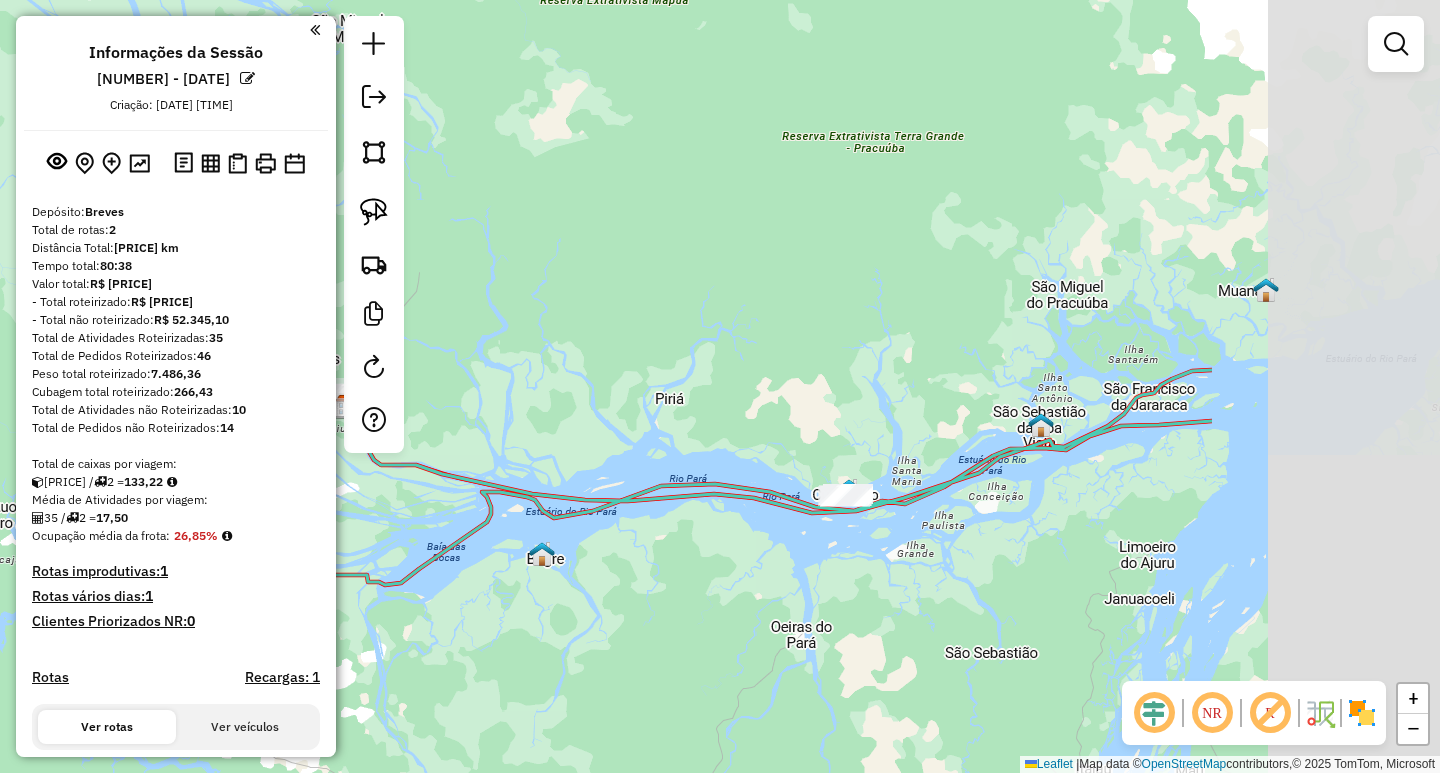 drag, startPoint x: 1264, startPoint y: 548, endPoint x: 849, endPoint y: 564, distance: 415.30832 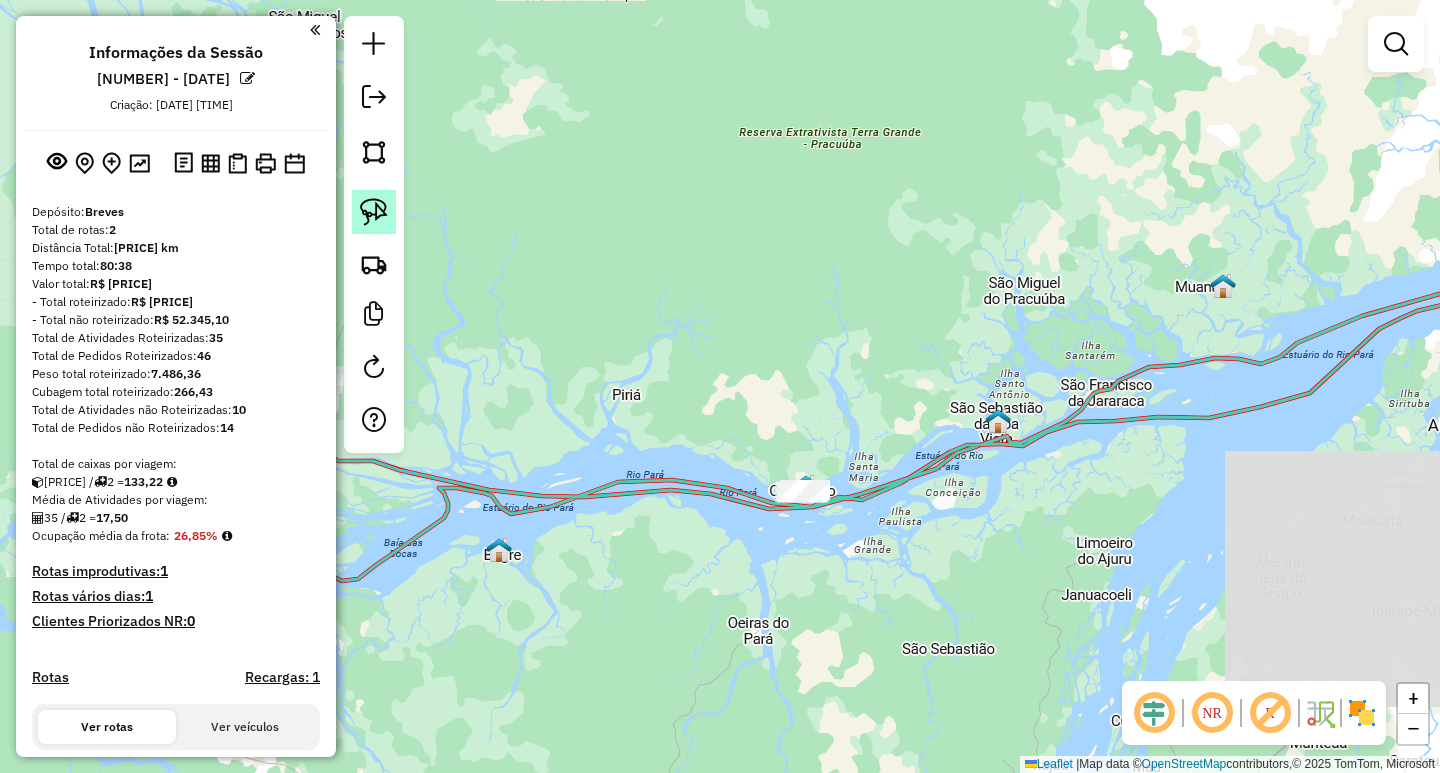click 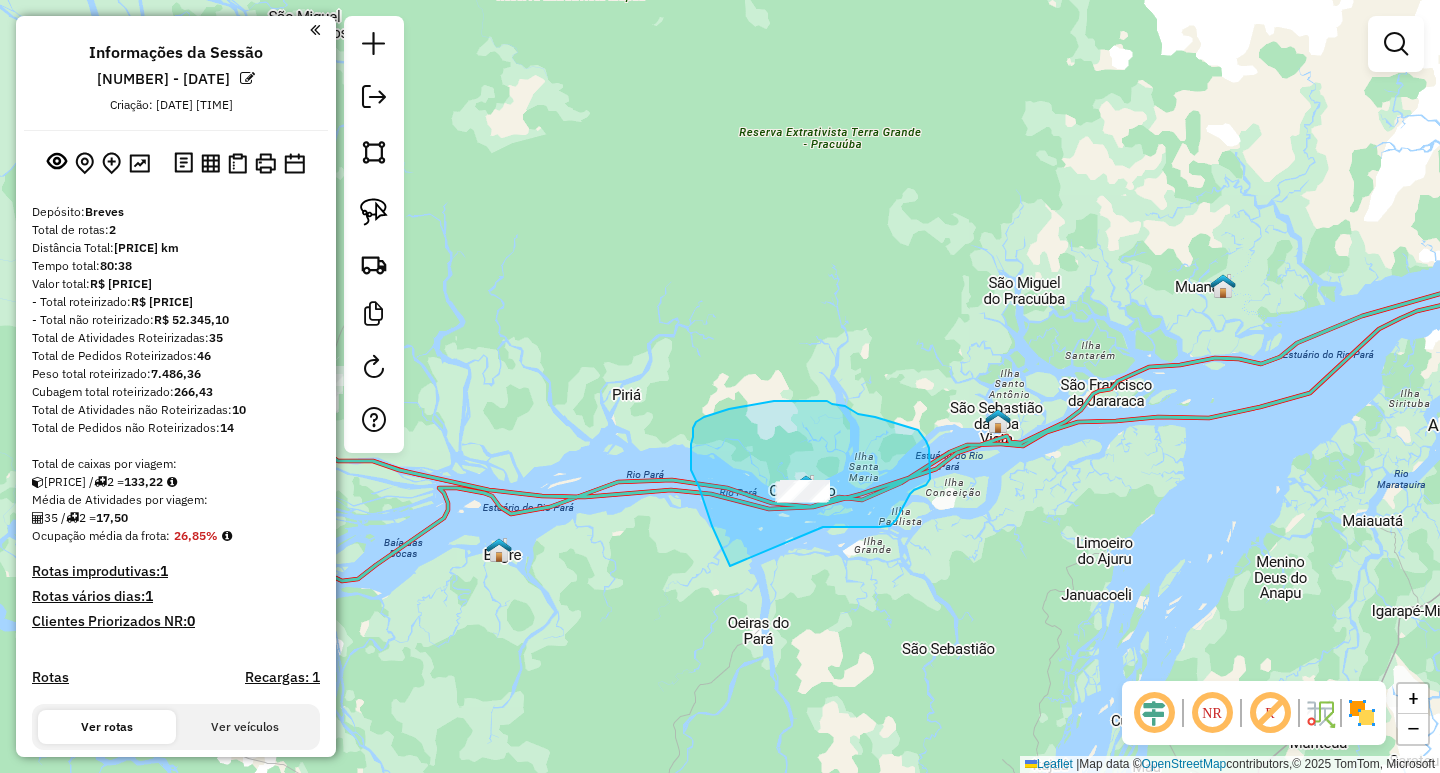 drag, startPoint x: 823, startPoint y: 527, endPoint x: 731, endPoint y: 572, distance: 102.41582 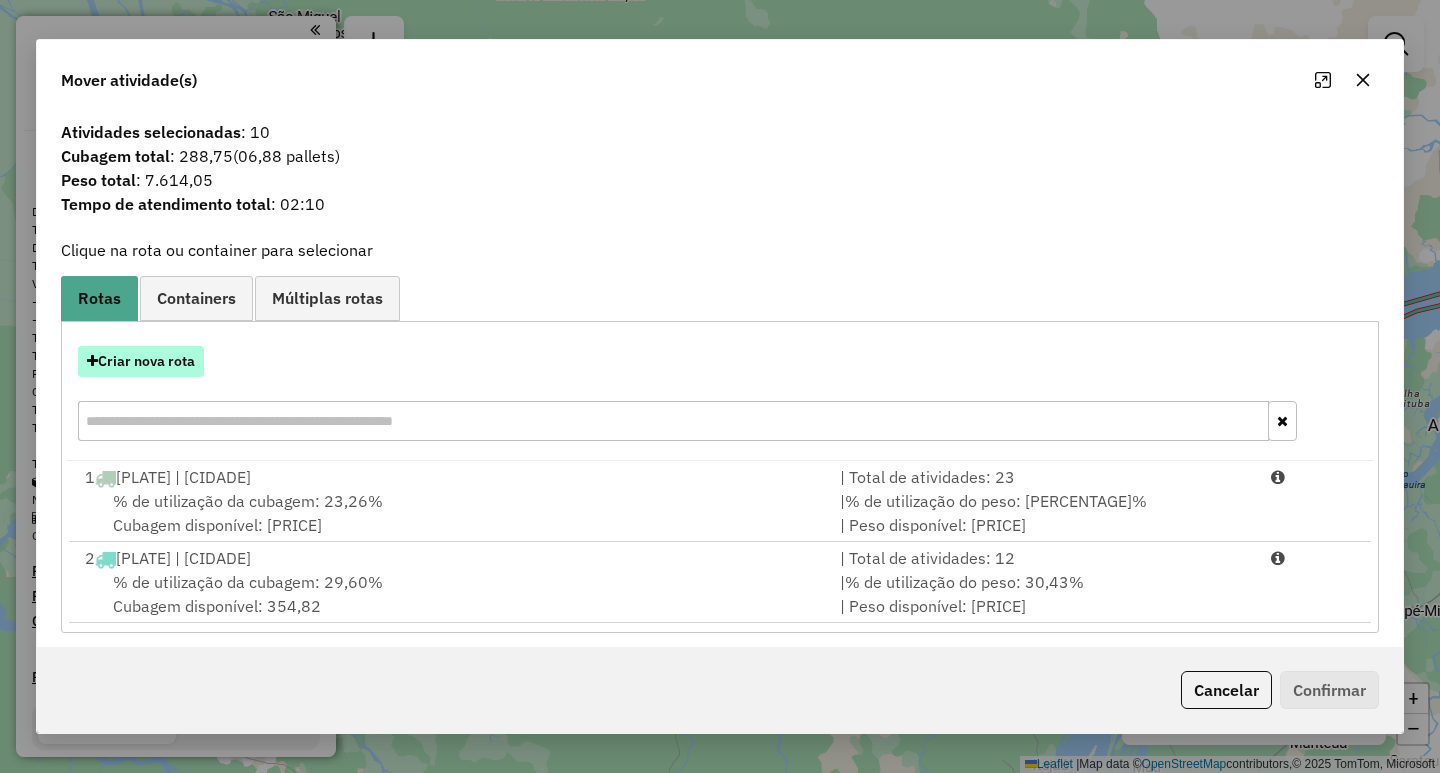 click on "Criar nova rota" at bounding box center (141, 361) 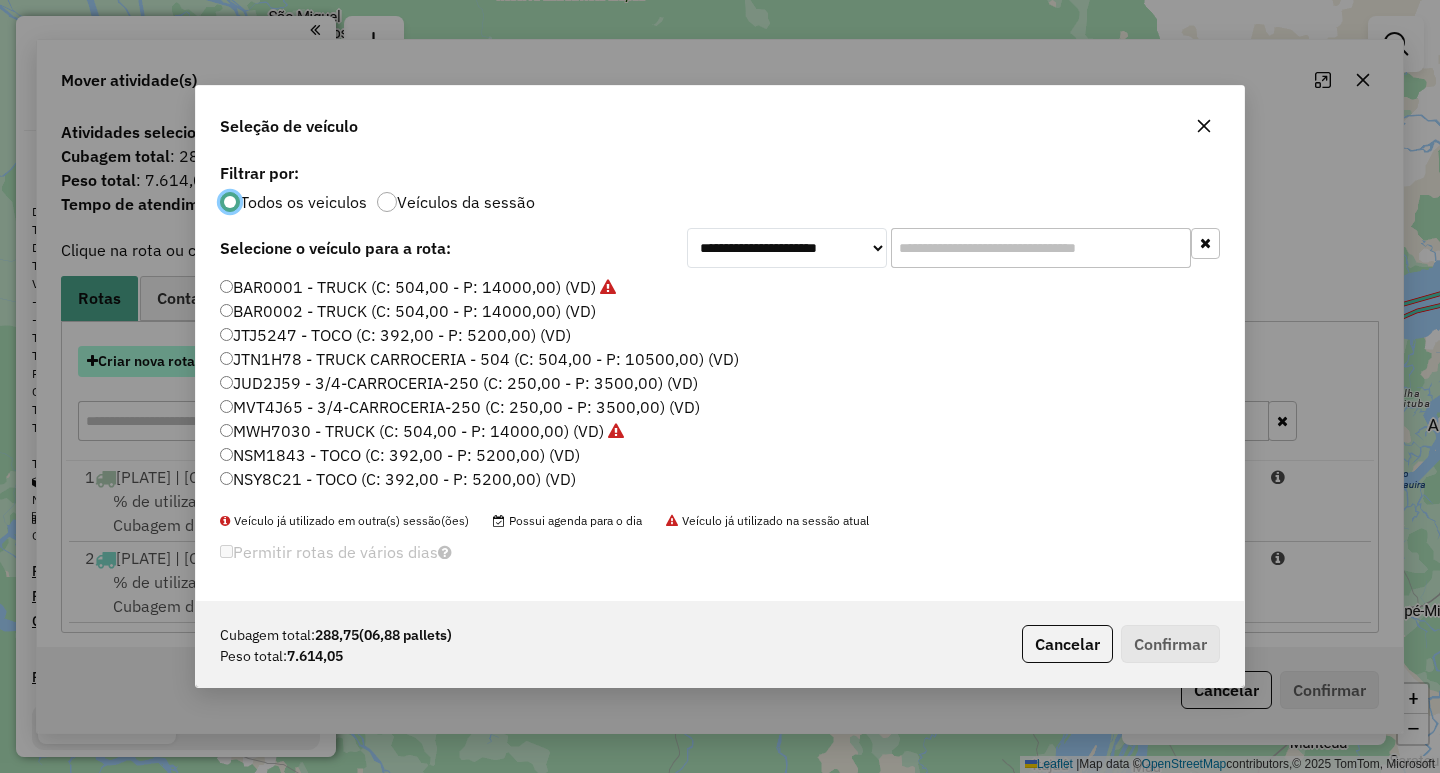 scroll, scrollTop: 11, scrollLeft: 6, axis: both 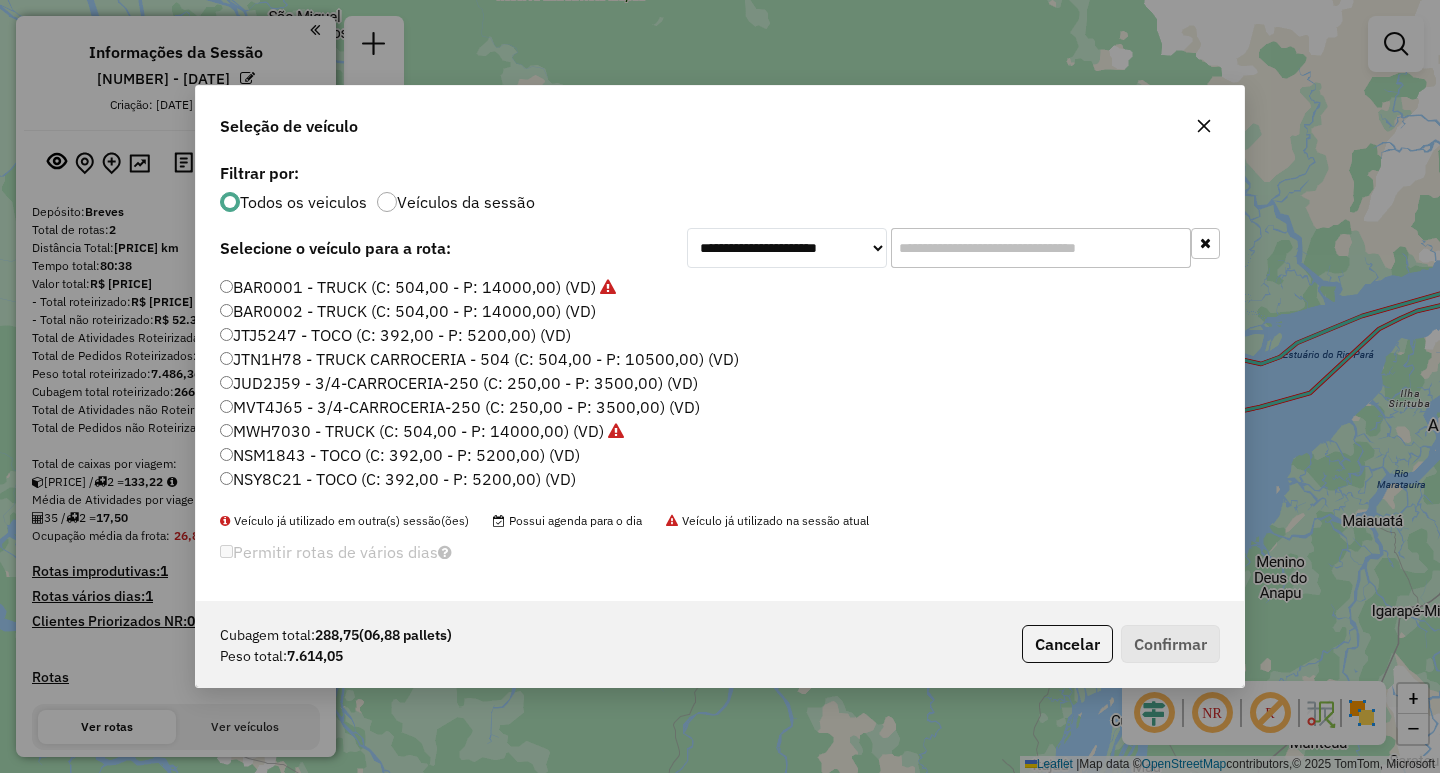 click on "BAR0002 - TRUCK (C: 504,00 - P: 14000,00) (VD)" 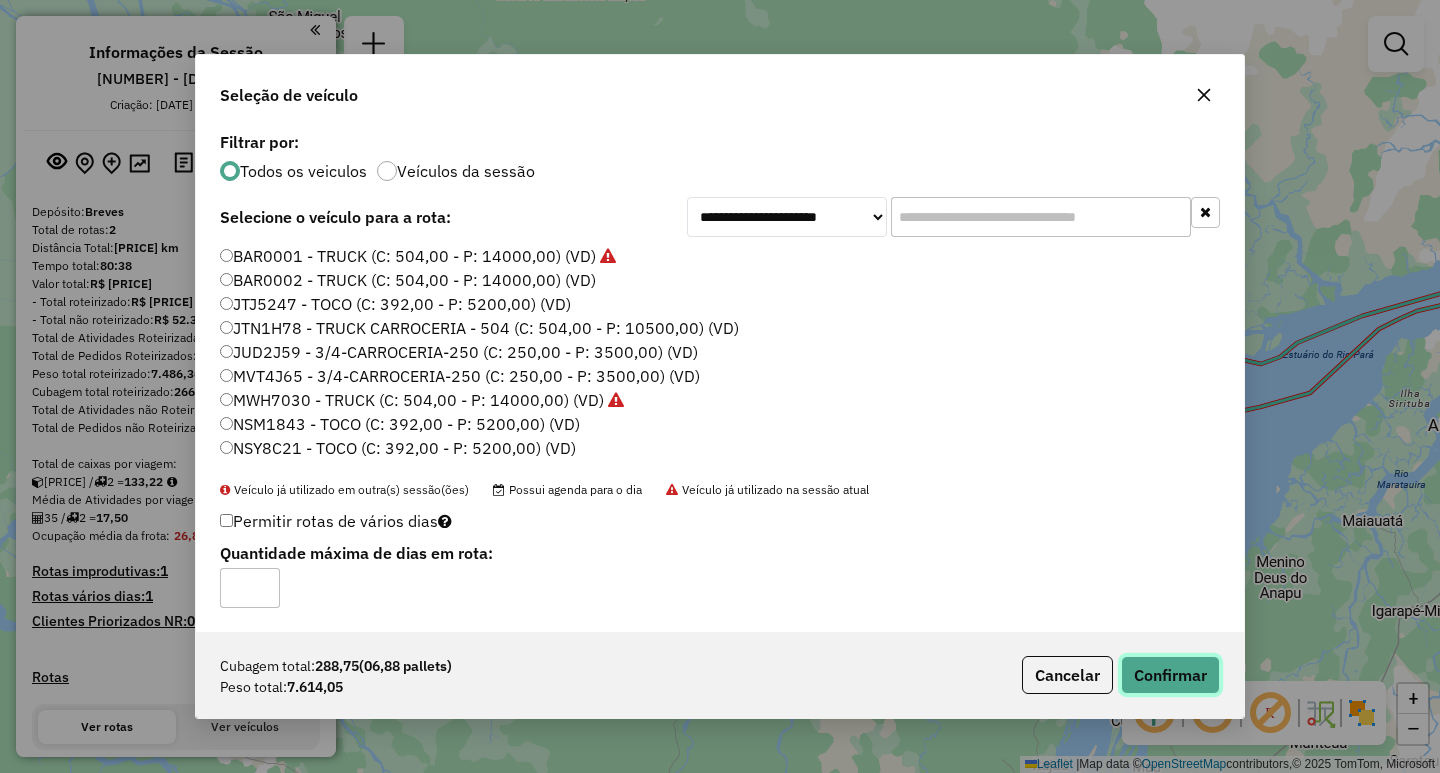 click on "Confirmar" 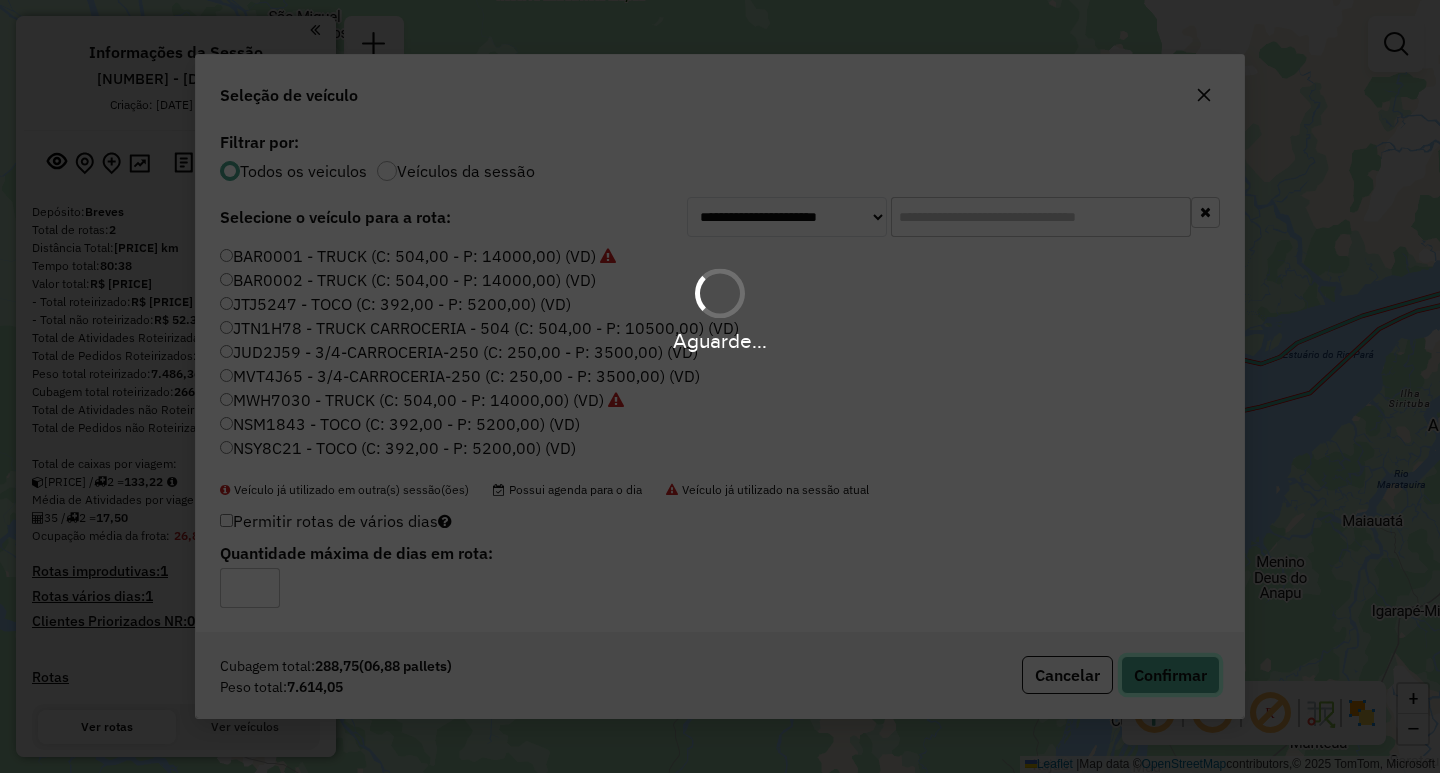 click on "Informações da Sessão [NUMBER] - [DATE]     Criação: [DATE] [TIME]   Depósito:  [CIDADE]  Total de rotas:  [NUMBER]  Distância Total:  [NUMBER] km  Tempo total:  [TIME]  Valor total:  R$ [PRICE]  - Total roteirizado:  R$ [PRICE]  - Total não roteirizado:  R$ [PRICE]  Total de Atividades Roteirizadas:  [NUMBER]  Total de Pedidos Roteirizados:  [NUMBER]  Peso total roteirizado:  [NUMBER]  Cubagem total roteirizado:  [NUMBER]  Total de Atividades não Roteirizadas:  [NUMBER]  Total de Pedidos não Roteirizados:  [NUMBER] Total de caixas por viagem:  [NUMBER] /   [NUMBER] =  [NUMBER] Média de Atividades por viagem:  [NUMBER] /   [NUMBER] =  [NUMBER] Ocupação média da frota:  [PERCENTAGE]%   Rotas improdutivas:  [NUMBER]  Rotas vários dias:  [NUMBER]  Clientes Priorizados NR:  [NUMBER] Rotas  Recargas: [NUMBER]   Ver rotas   Ver veículos  Finalizar todas as rotas   [NUMBER] -       [PLATE]  /  [NUMBER]" at bounding box center [720, 386] 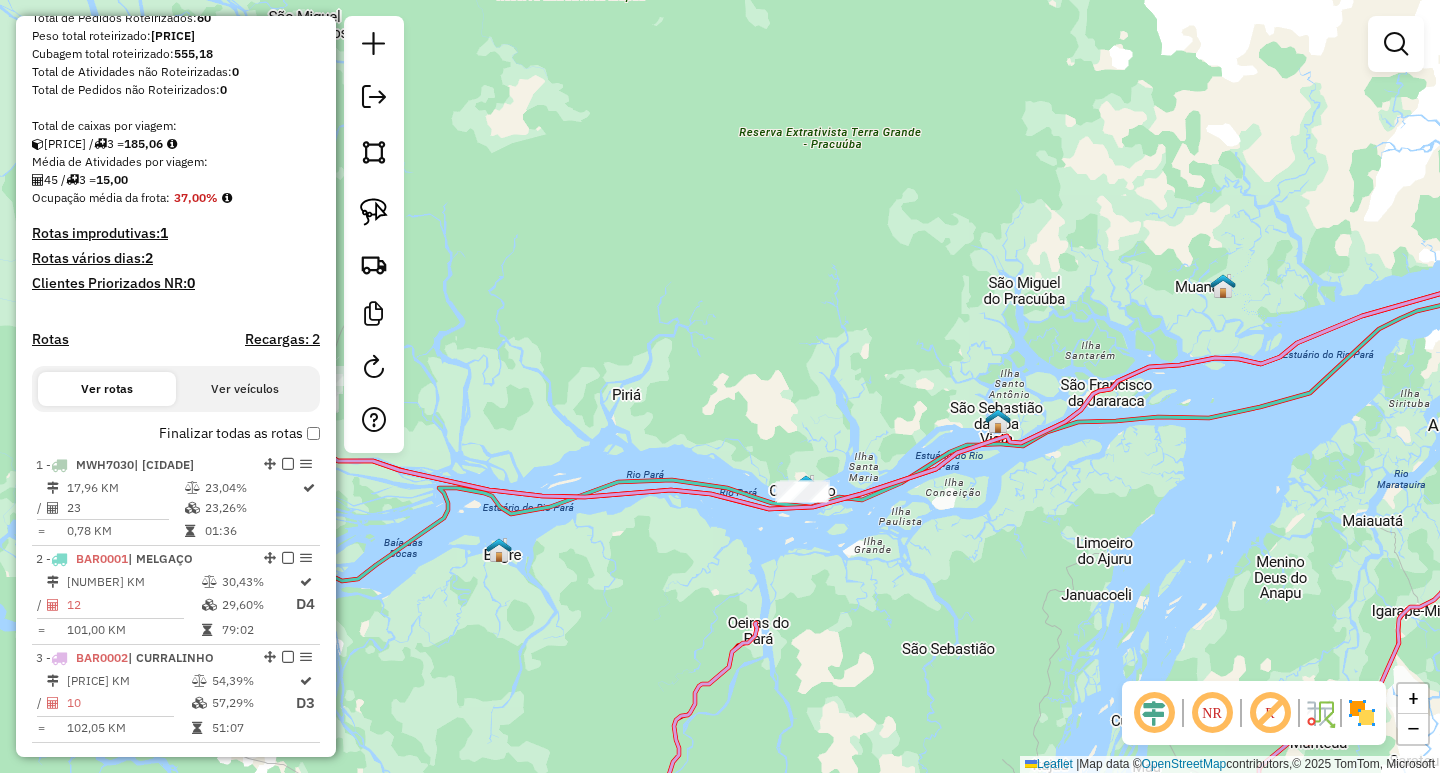 scroll, scrollTop: 403, scrollLeft: 0, axis: vertical 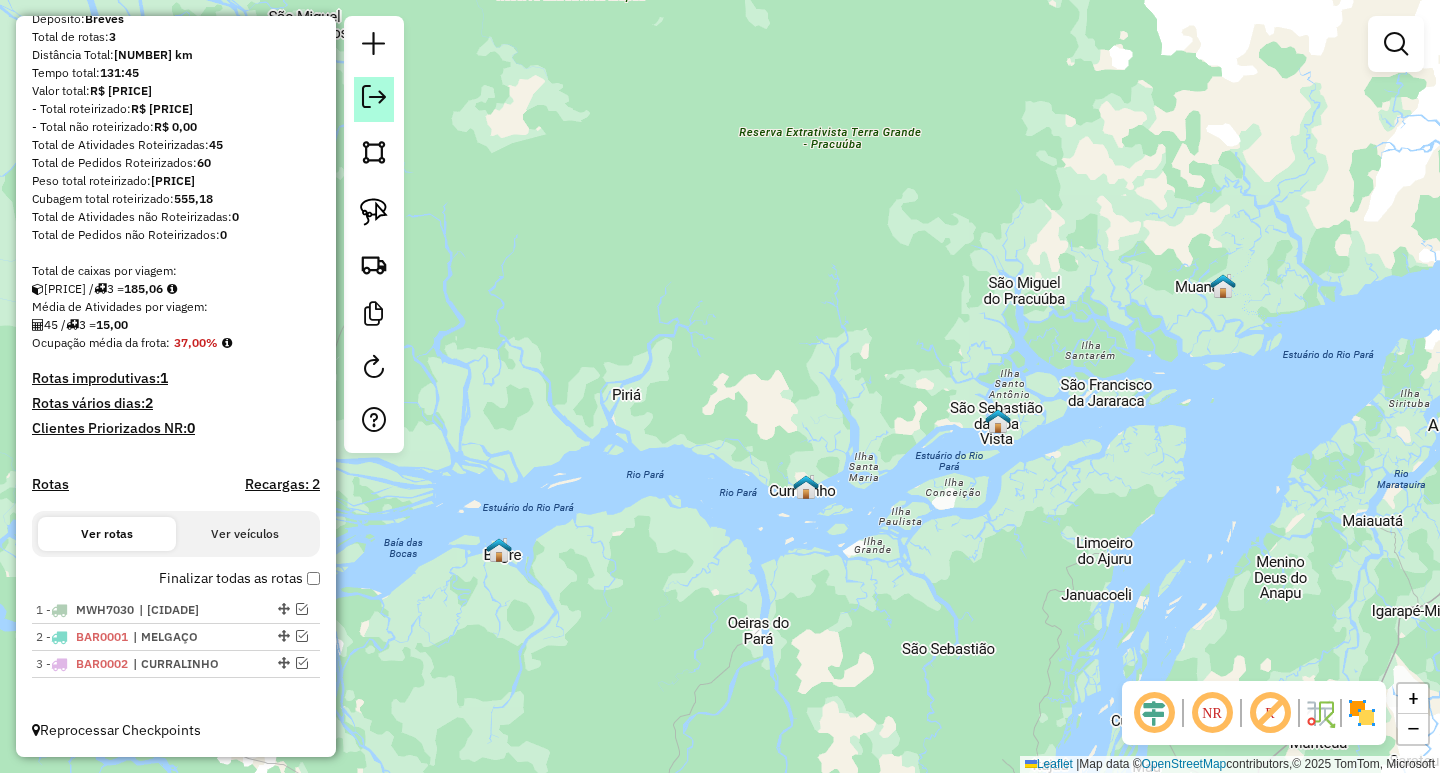 click 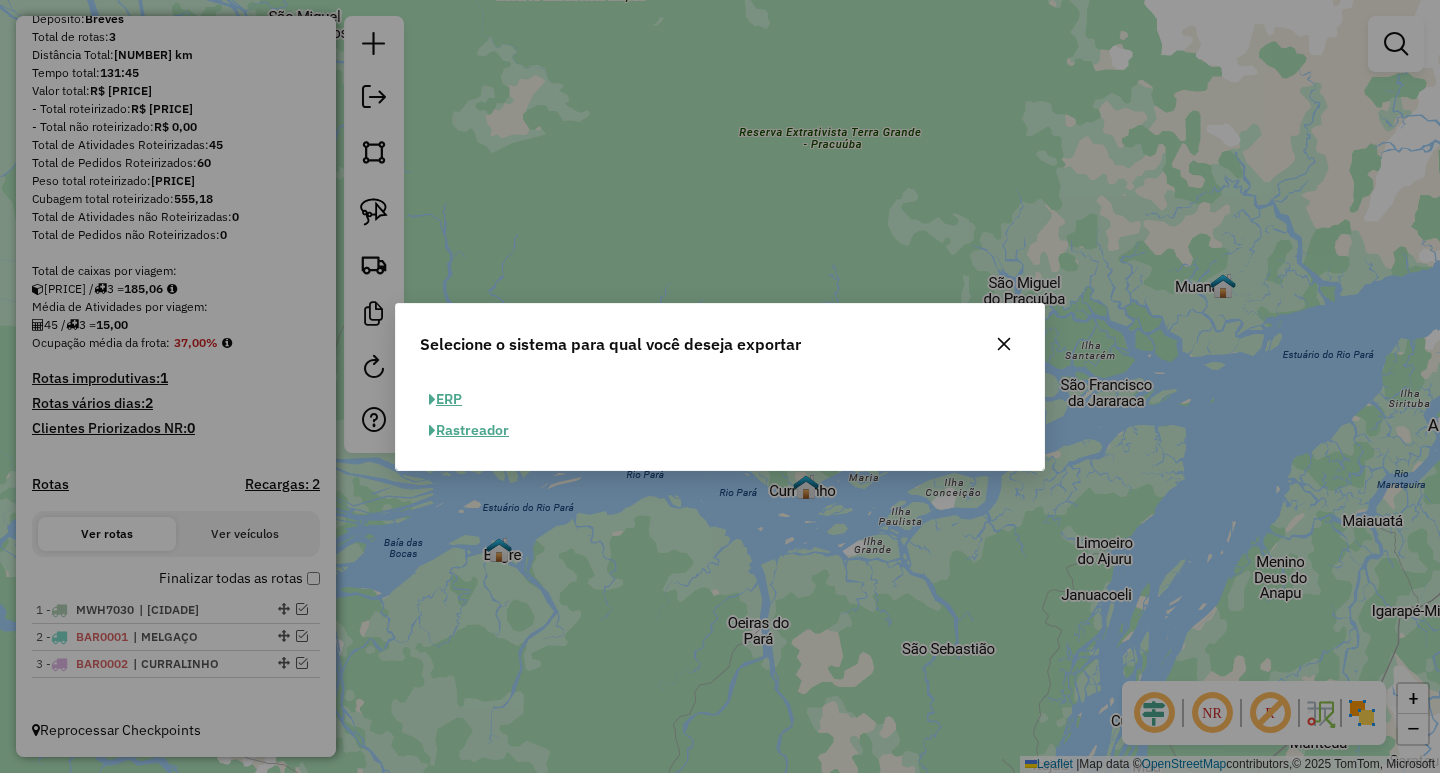click on "ERP" 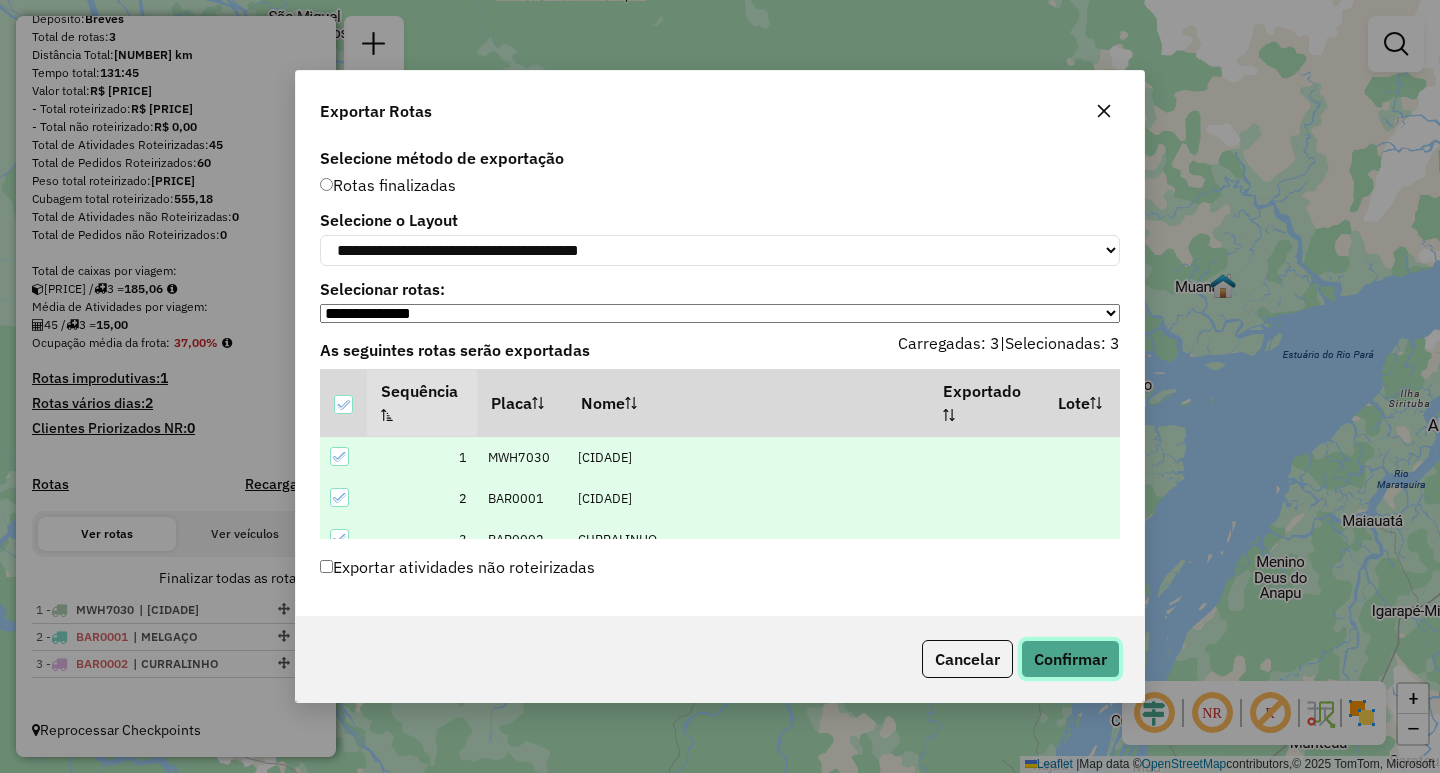 click on "Confirmar" 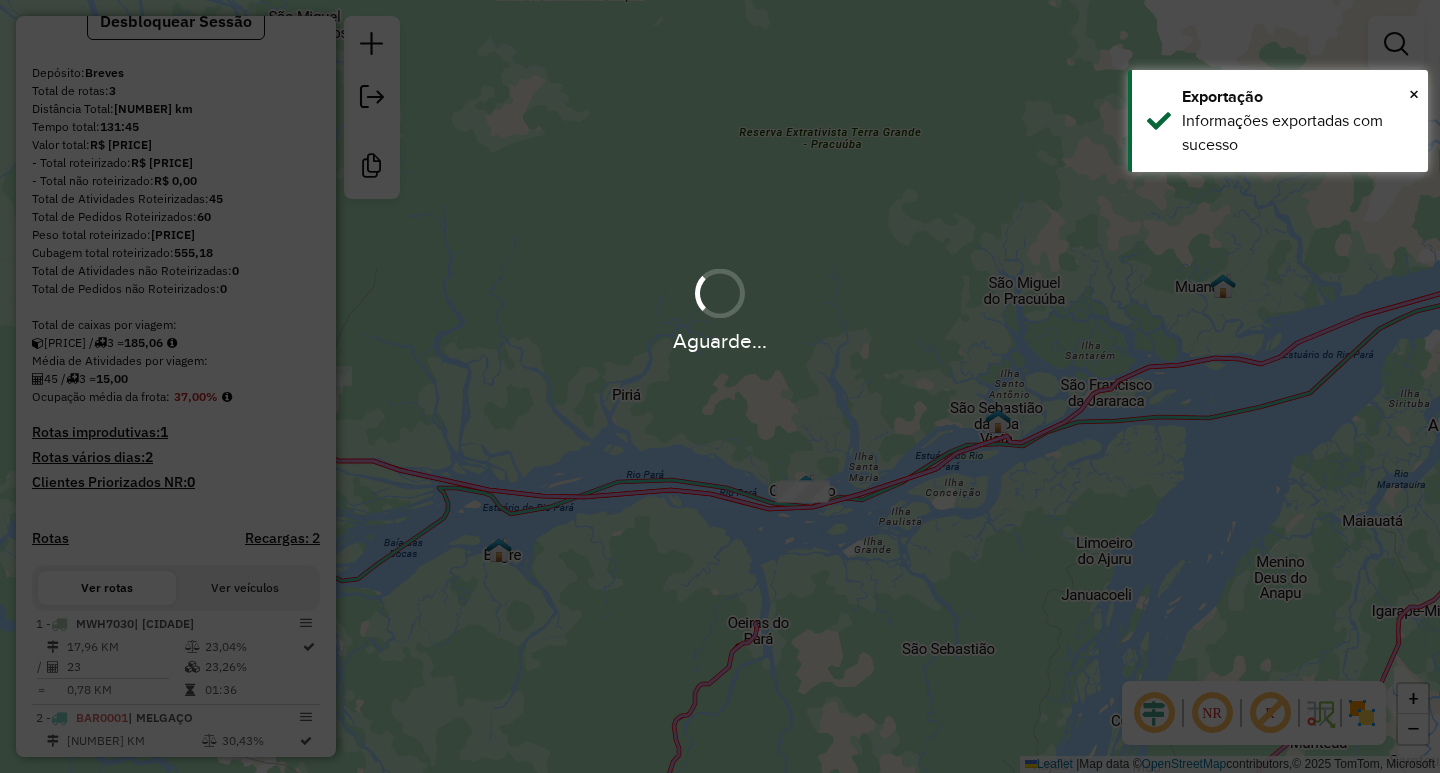 scroll, scrollTop: 247, scrollLeft: 0, axis: vertical 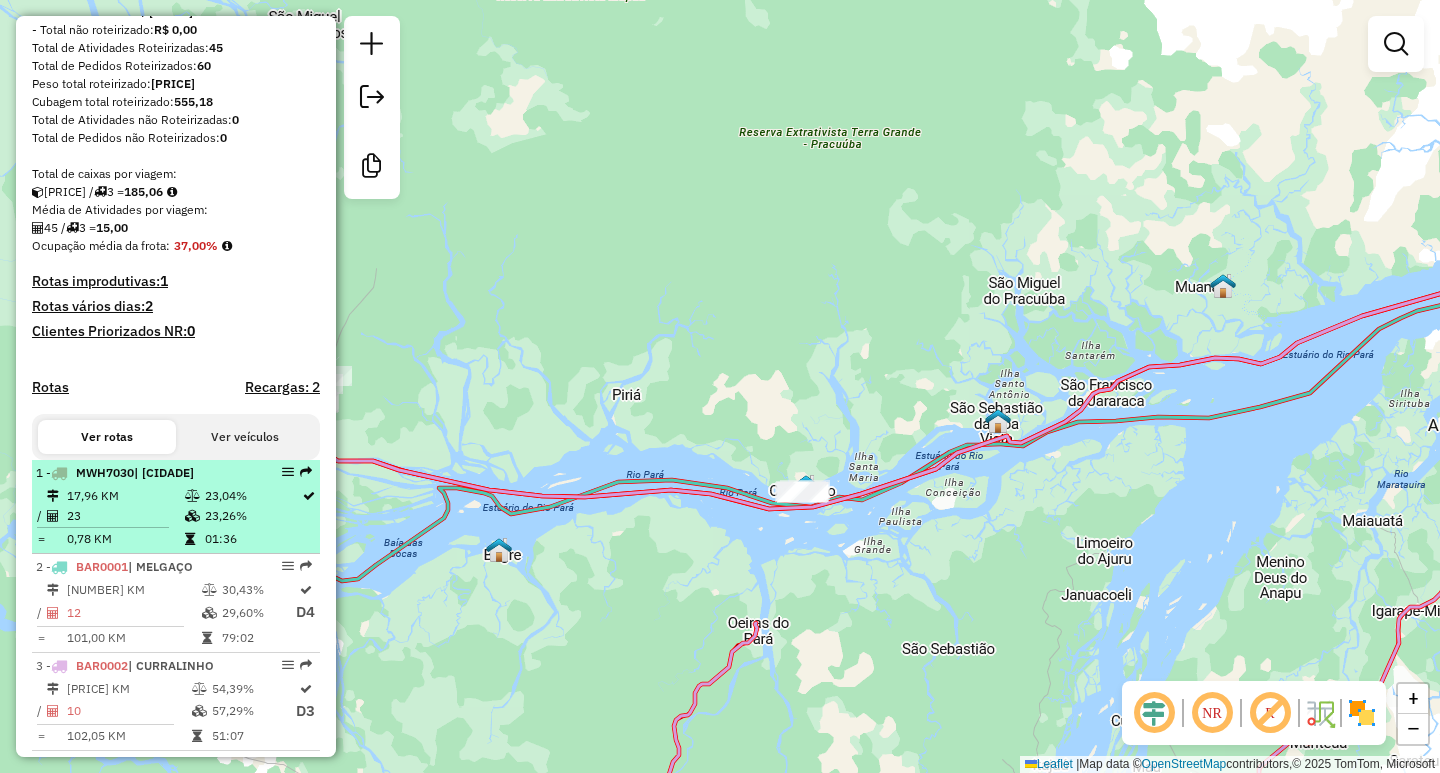 click at bounding box center (288, 472) 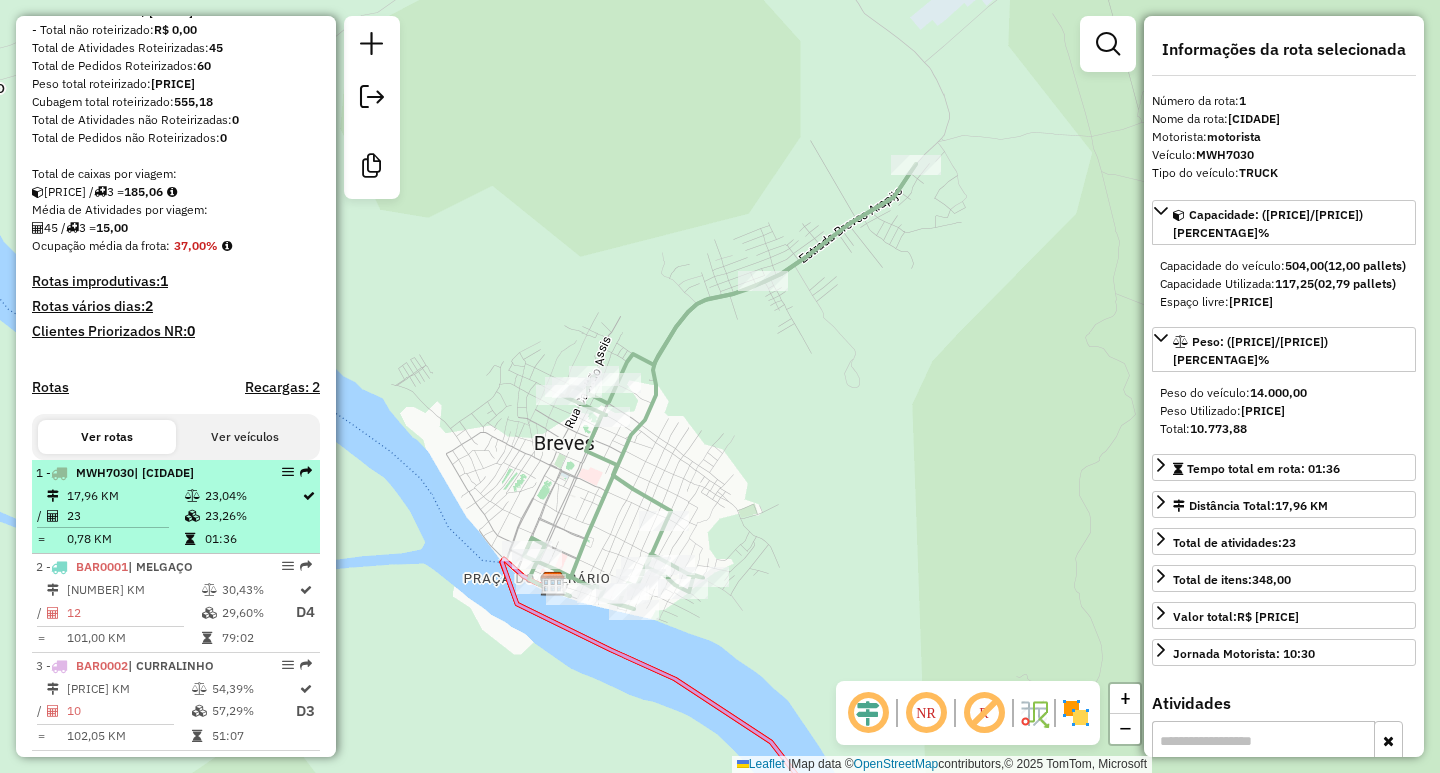 click at bounding box center (288, 472) 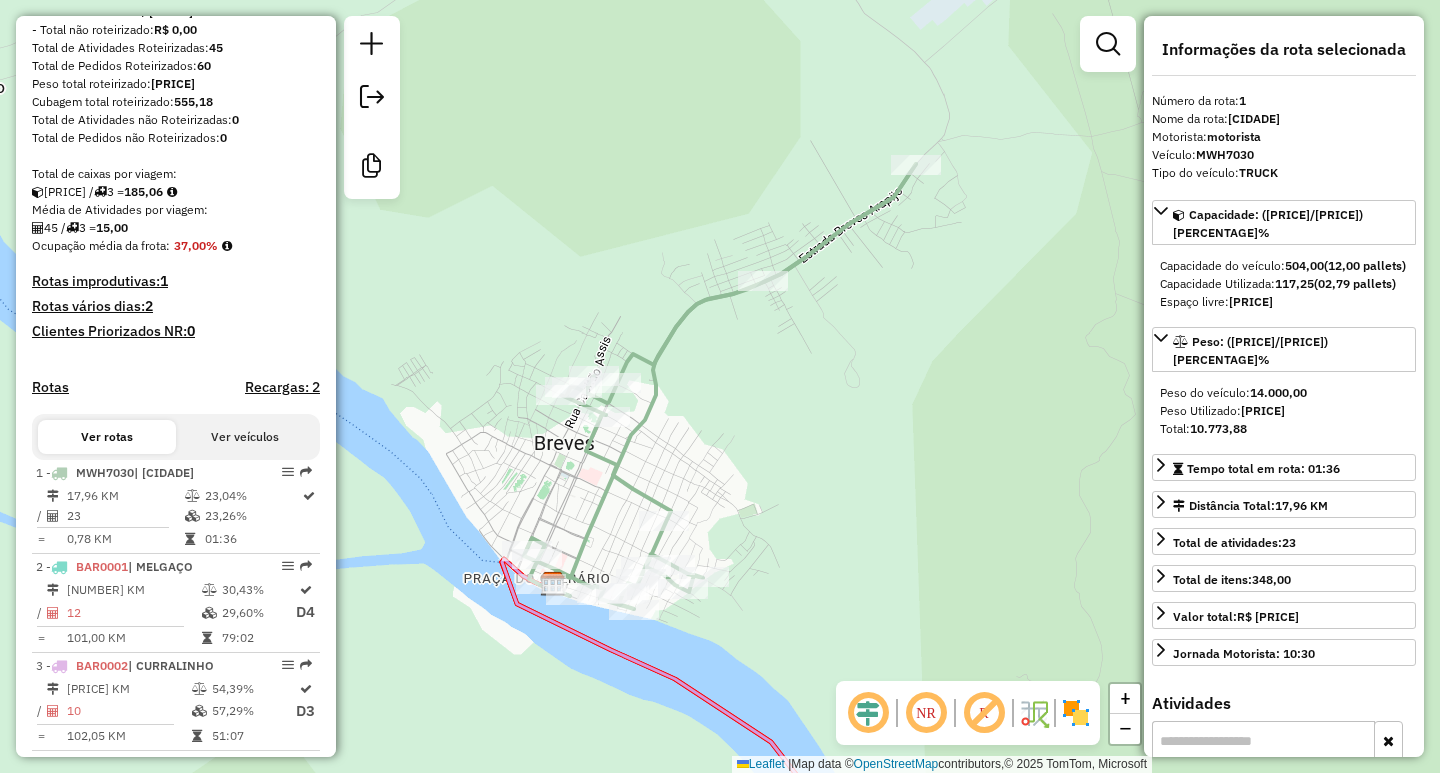 click on "Ver veículos" at bounding box center [245, 437] 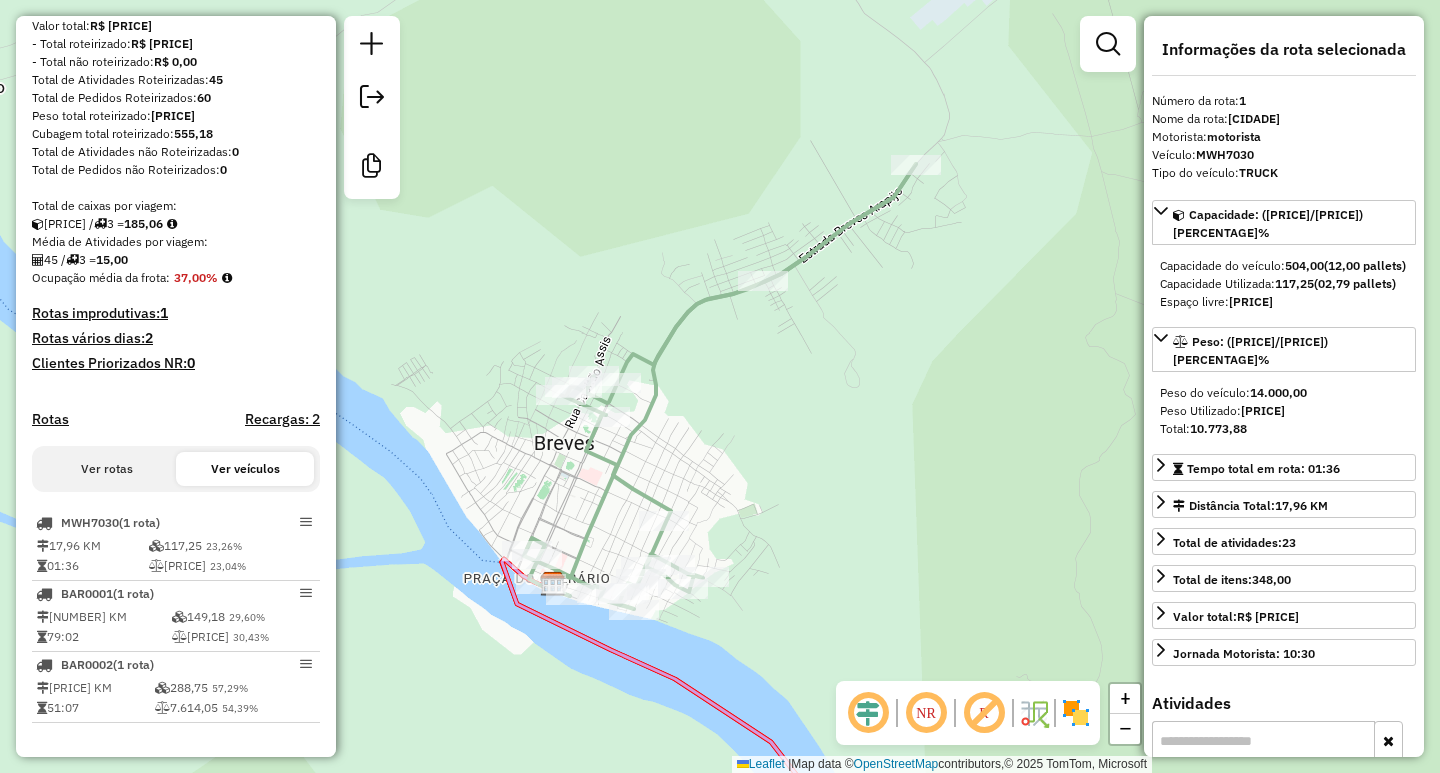 scroll, scrollTop: 312, scrollLeft: 0, axis: vertical 